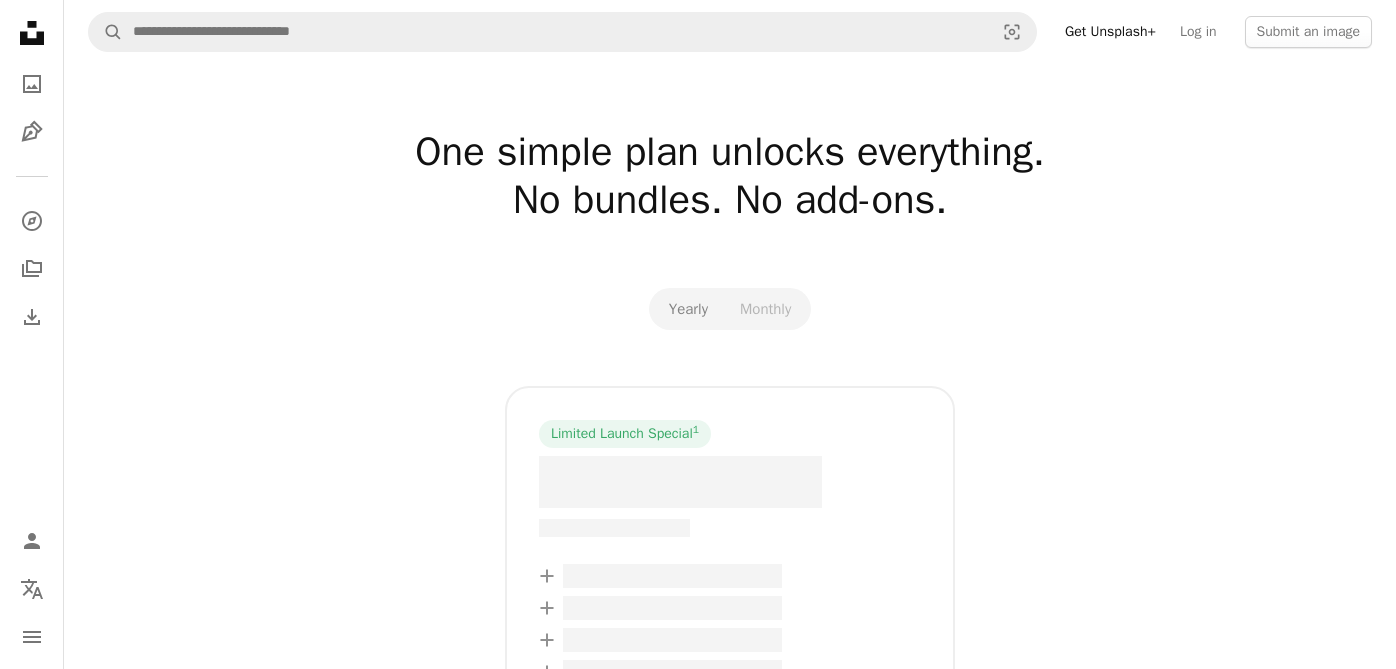 scroll, scrollTop: 0, scrollLeft: 0, axis: both 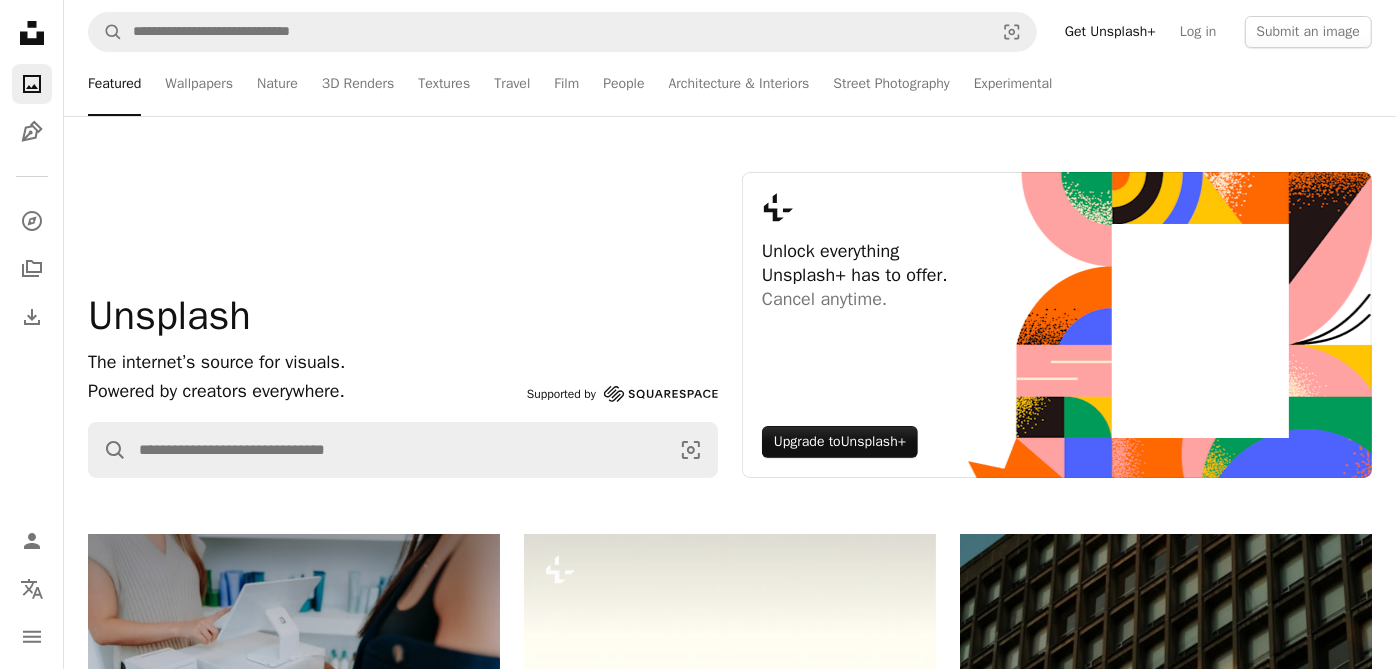click on "Unsplash The internet’s source for visuals. Powered by creators everywhere. Supported by  Squarespace A magnifying glass Visual search Plus sign for Unsplash+ Unlock everything Unsplash+ has to offer.  Cancel anytime. Upgrade to  Unsplash+" at bounding box center (730, 325) 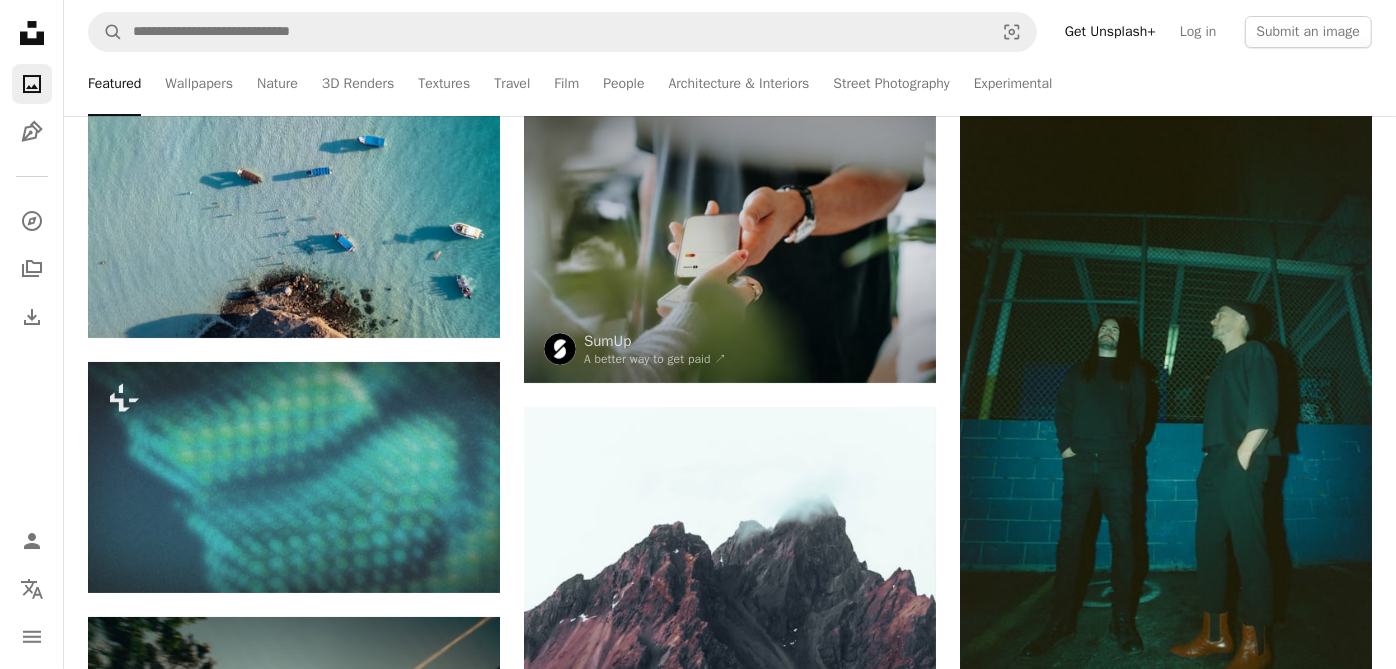 scroll, scrollTop: 23422, scrollLeft: 0, axis: vertical 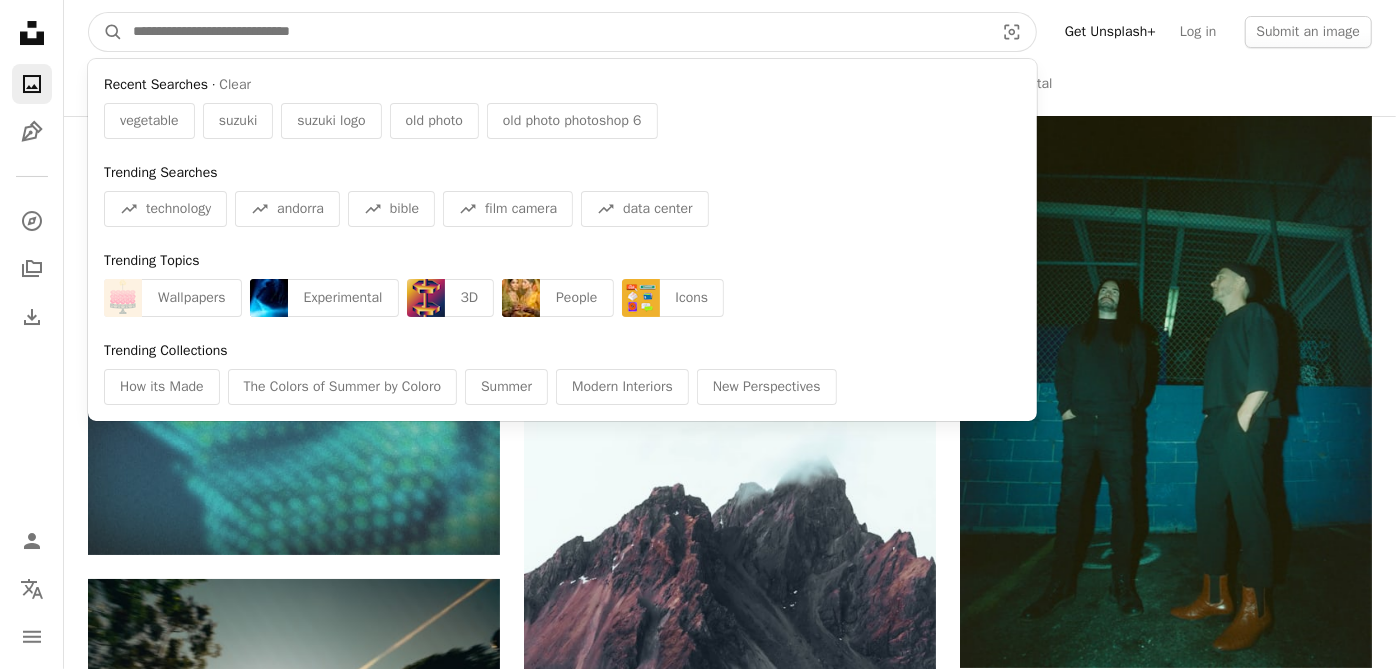 click at bounding box center [555, 32] 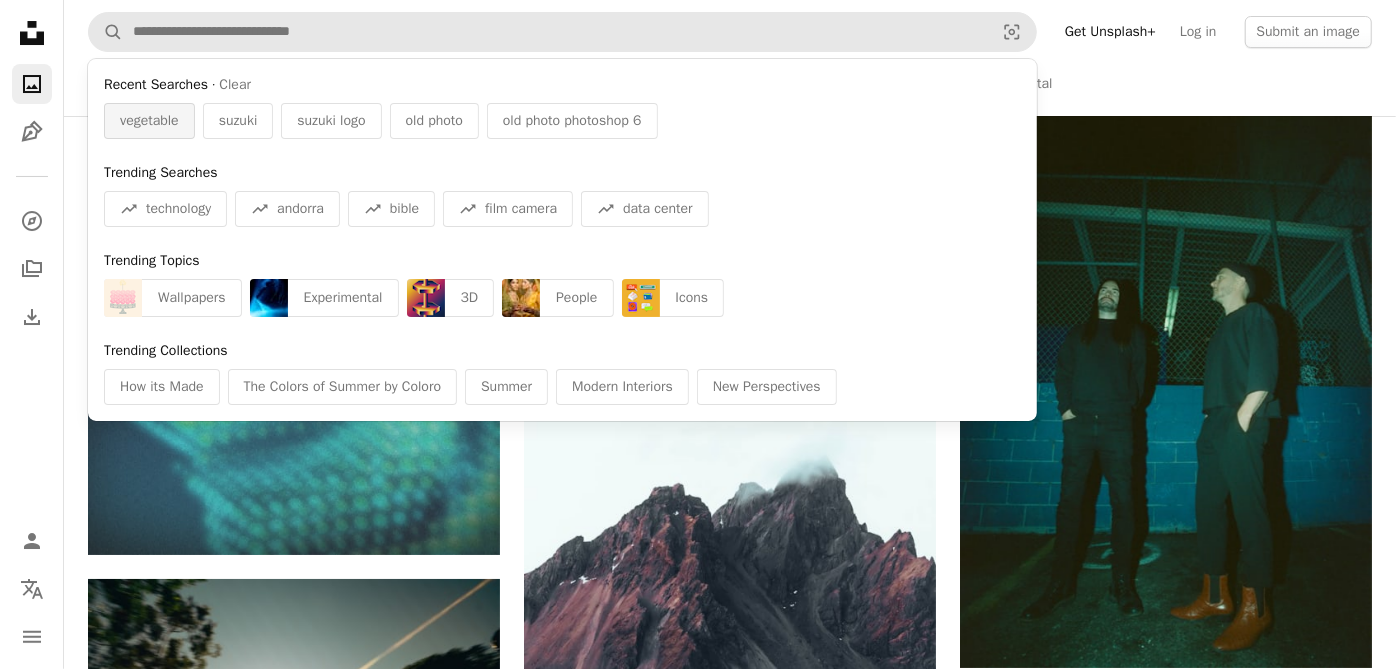 click on "vegetable" at bounding box center (149, 121) 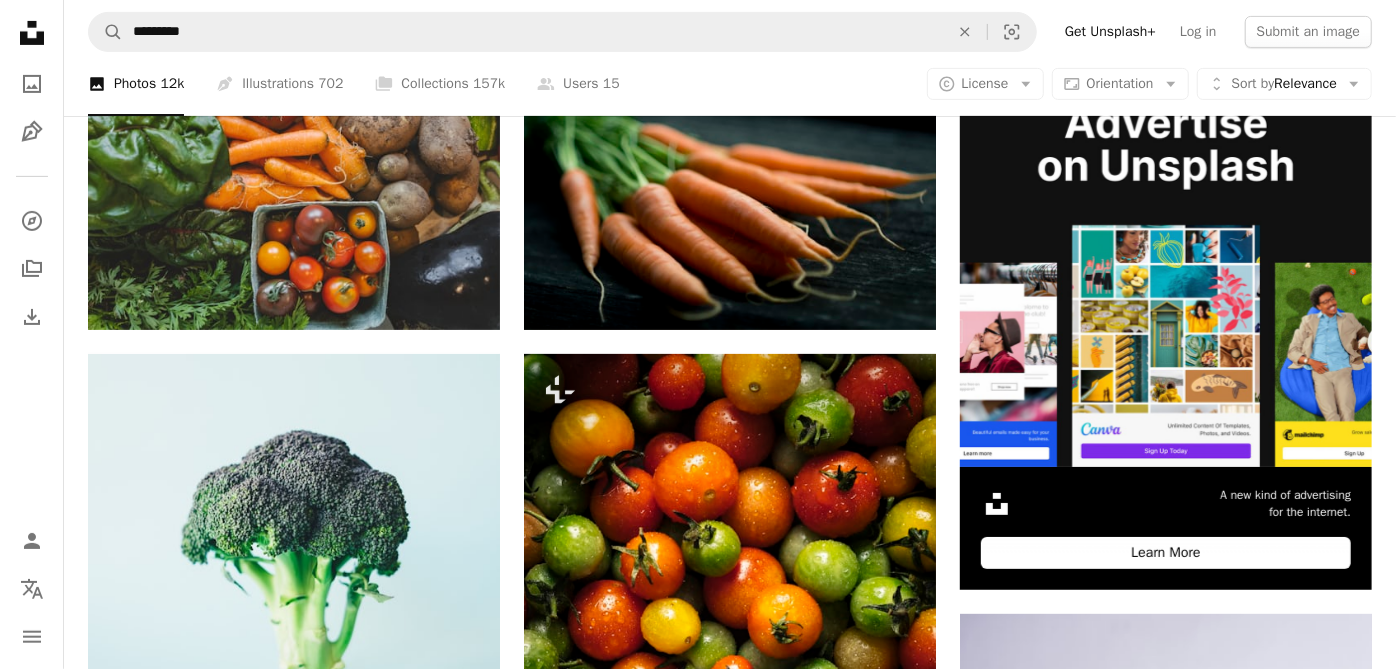 scroll, scrollTop: 400, scrollLeft: 0, axis: vertical 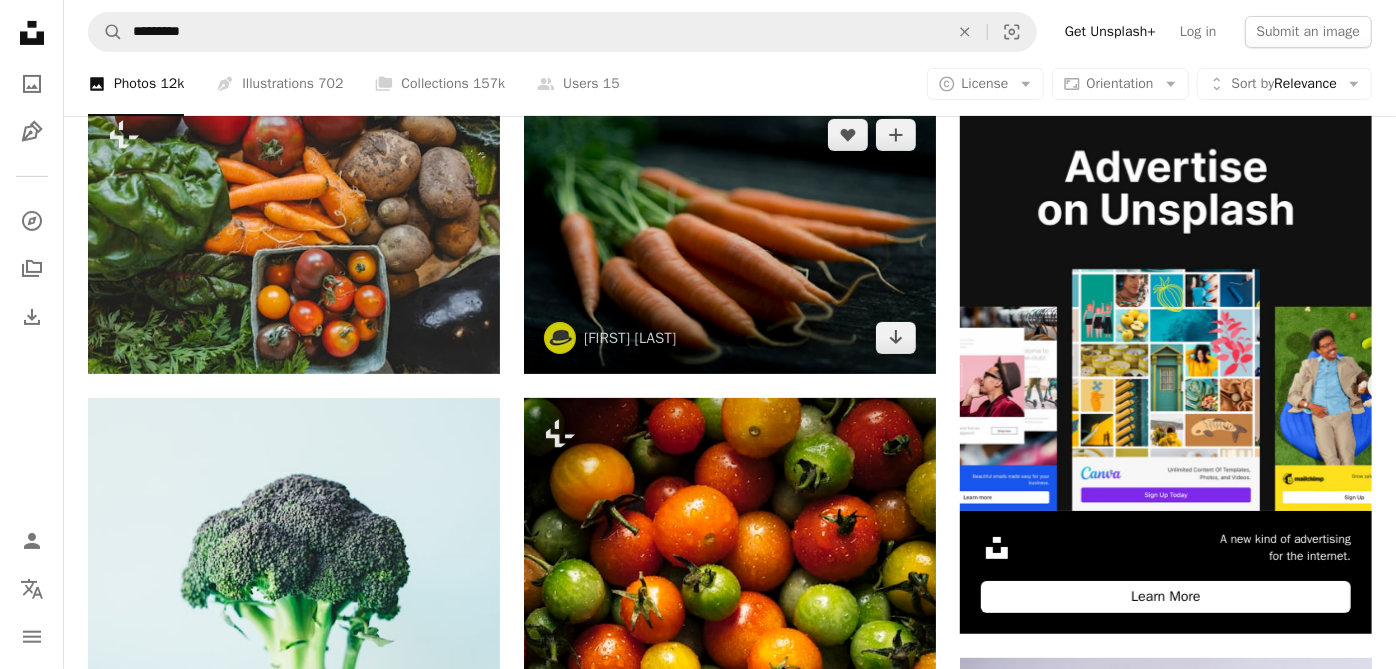 click at bounding box center (730, 236) 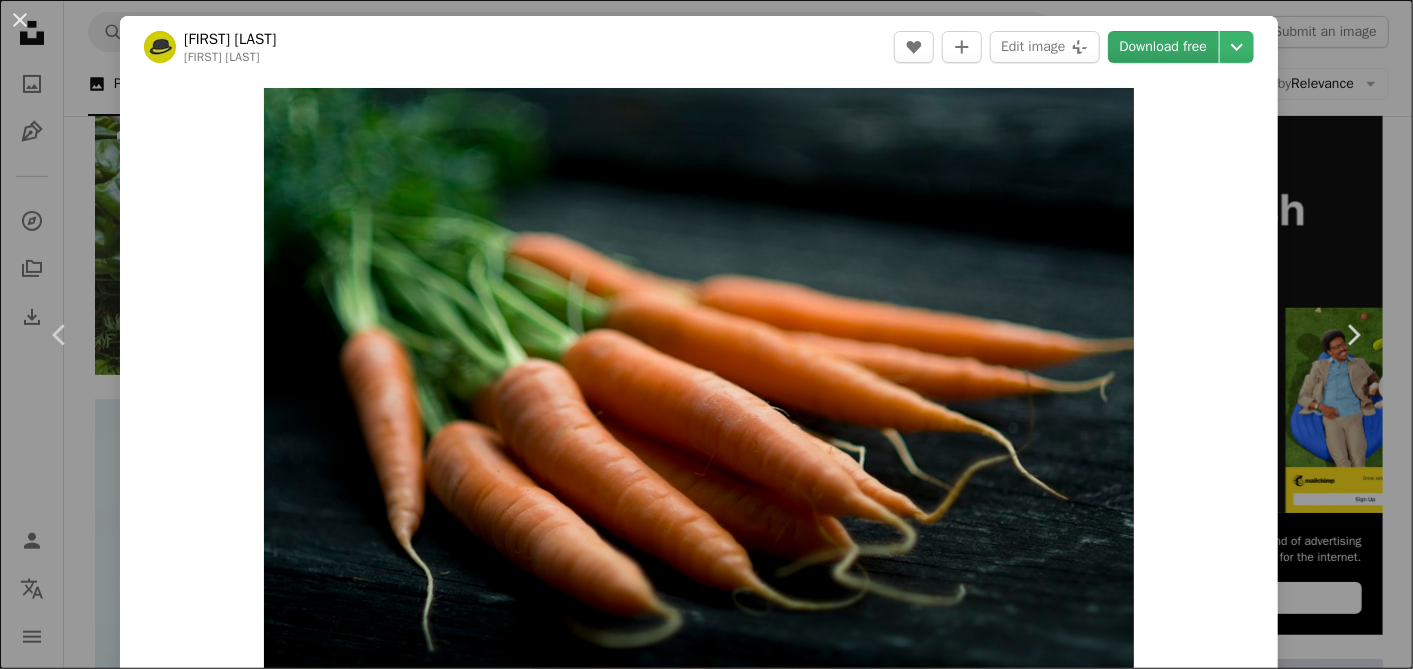 click on "Download free" at bounding box center [1164, 47] 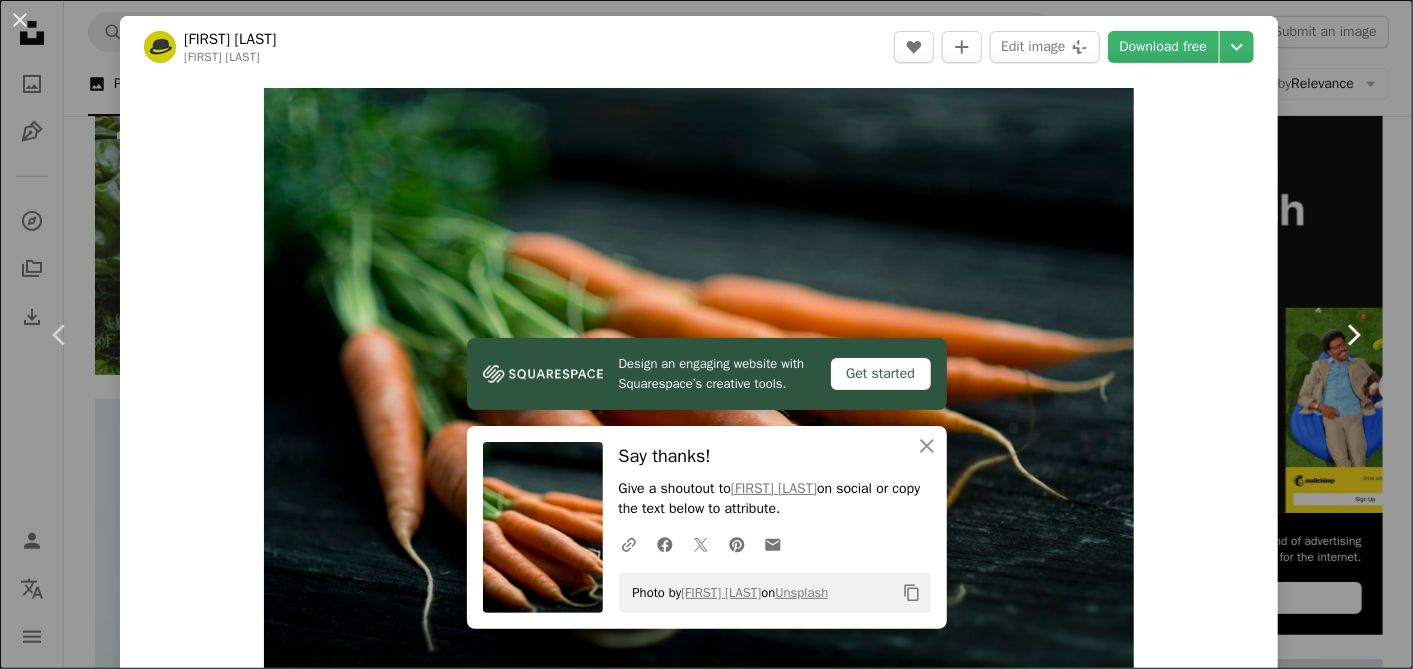 click on "Chevron right" at bounding box center (1353, 335) 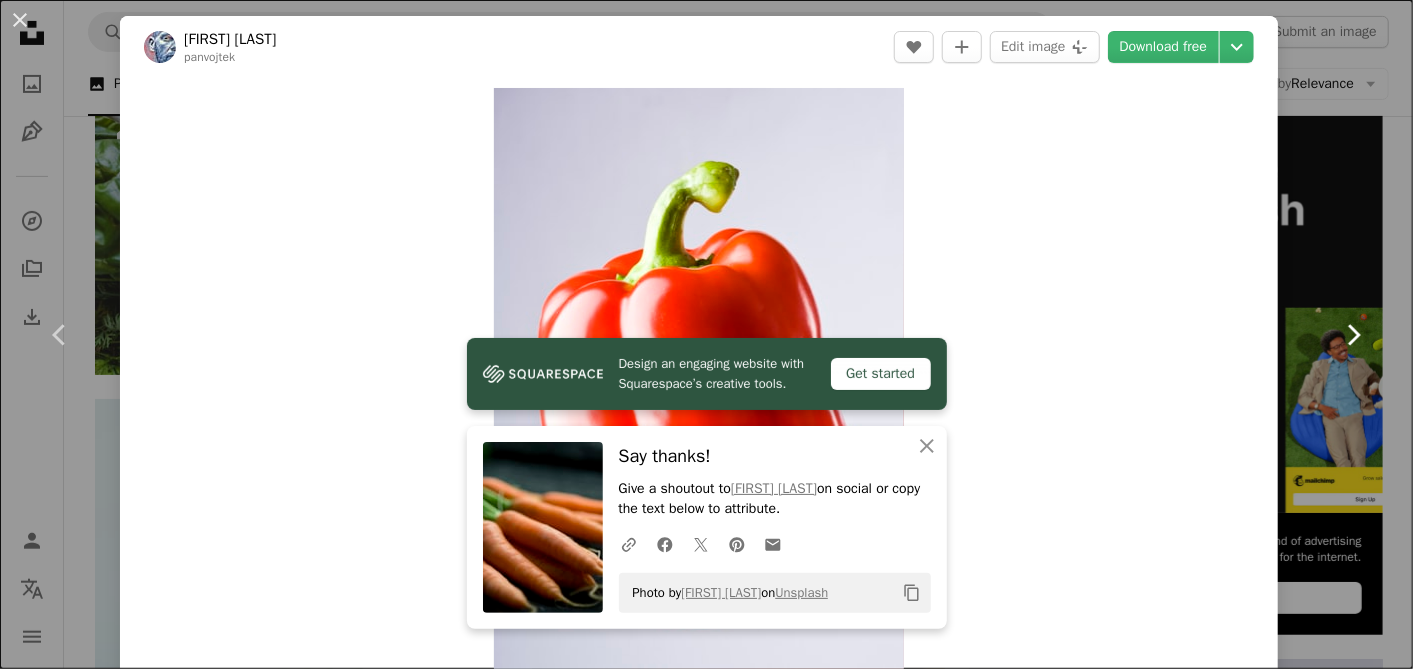 click on "Chevron right" at bounding box center [1353, 335] 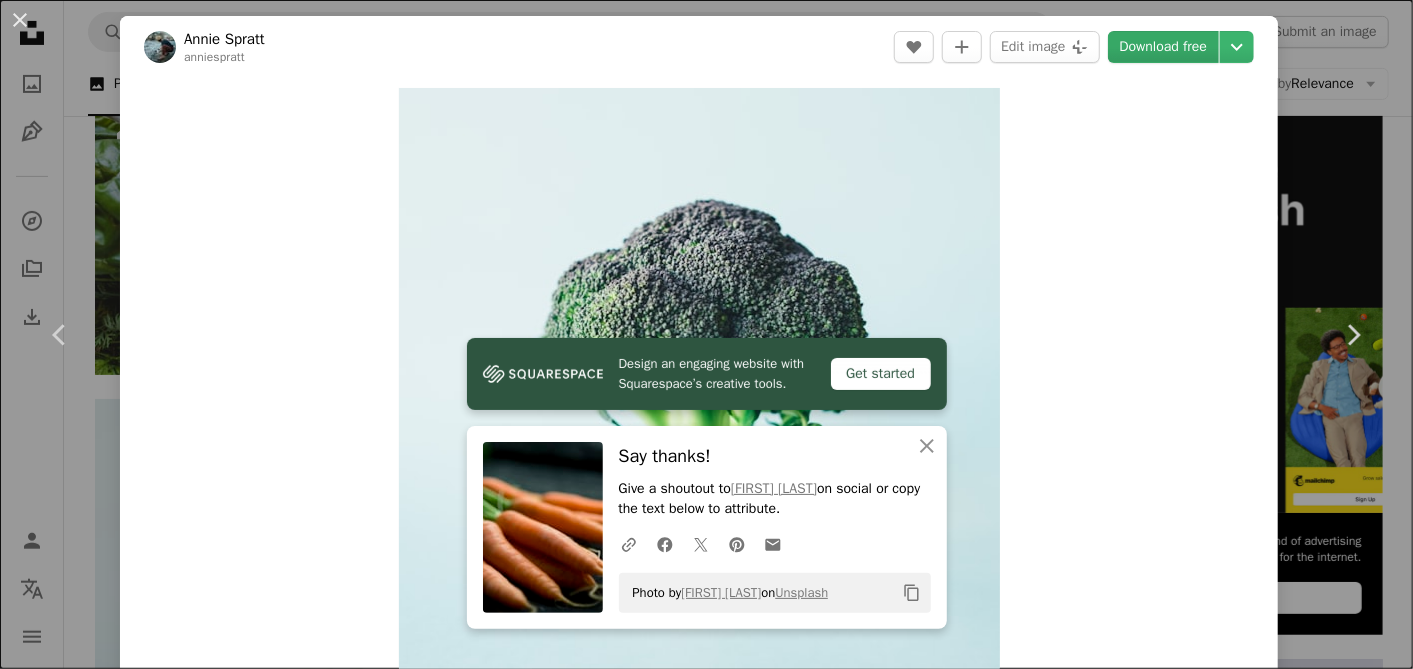 click on "Download free" at bounding box center (1164, 47) 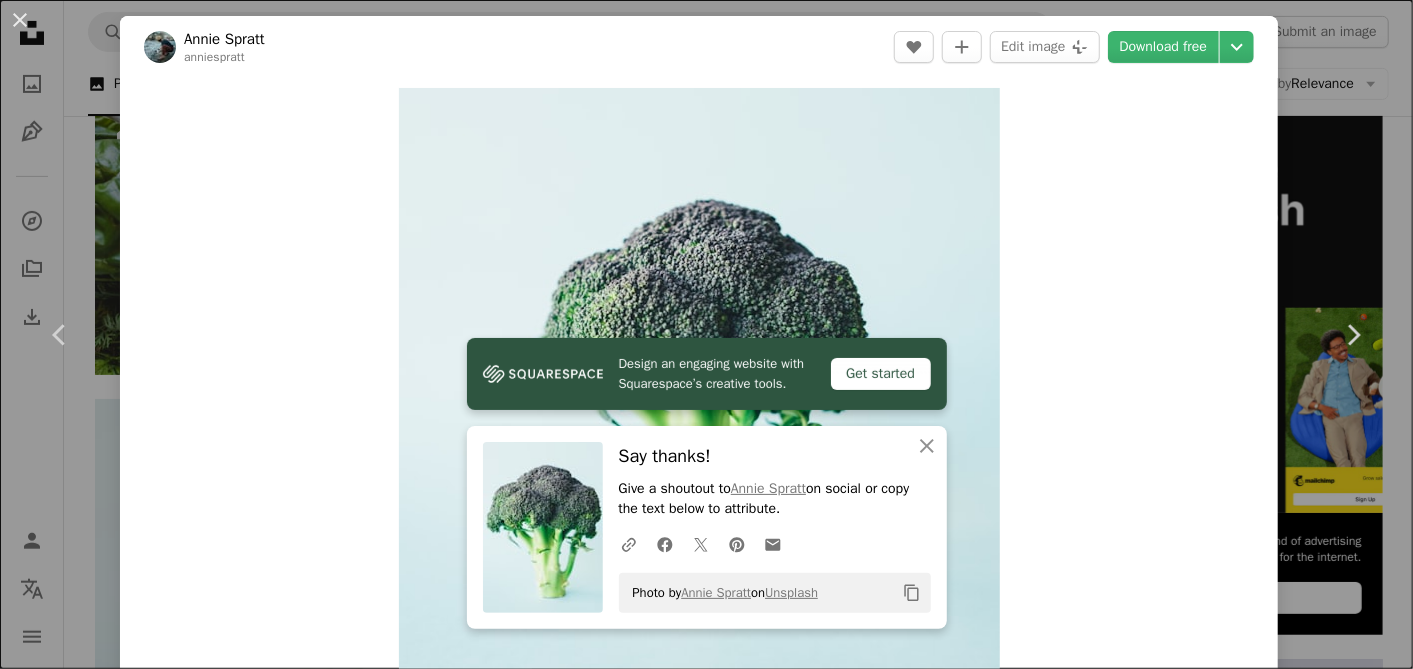 click on "Zoom in" at bounding box center [699, 378] 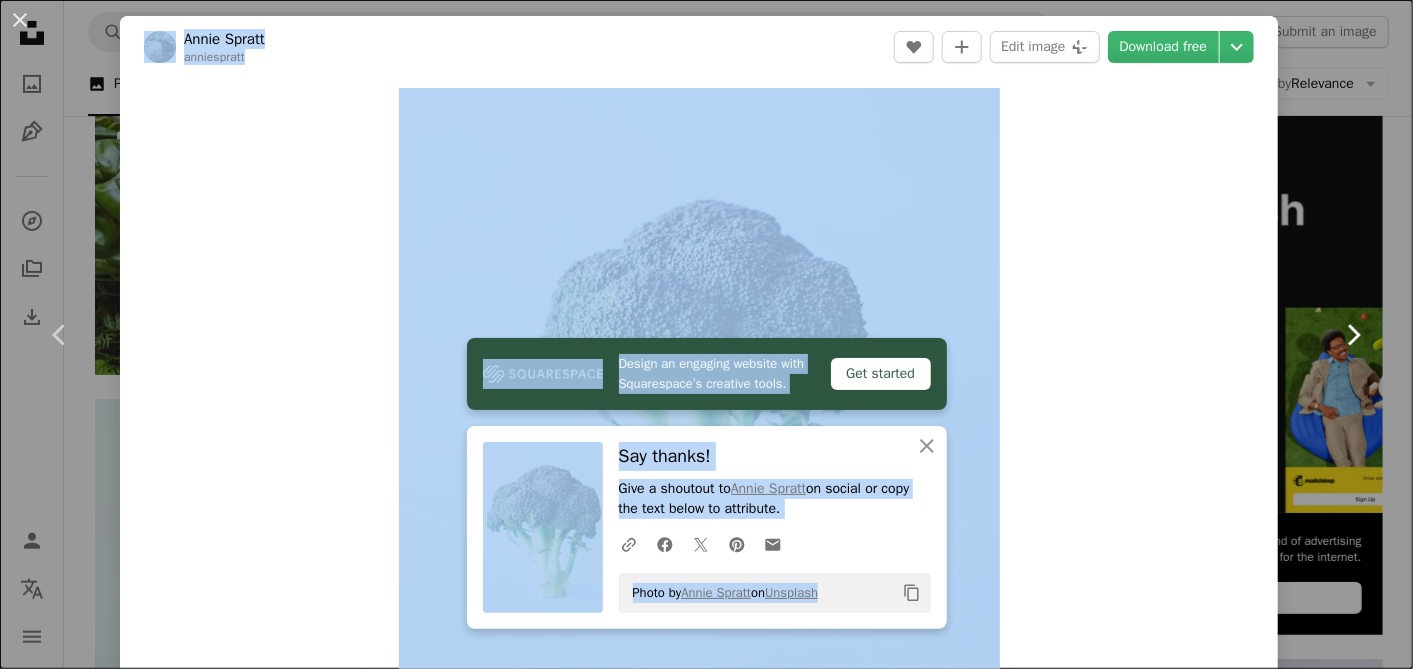 drag, startPoint x: 1104, startPoint y: 349, endPoint x: 1298, endPoint y: 357, distance: 194.16487 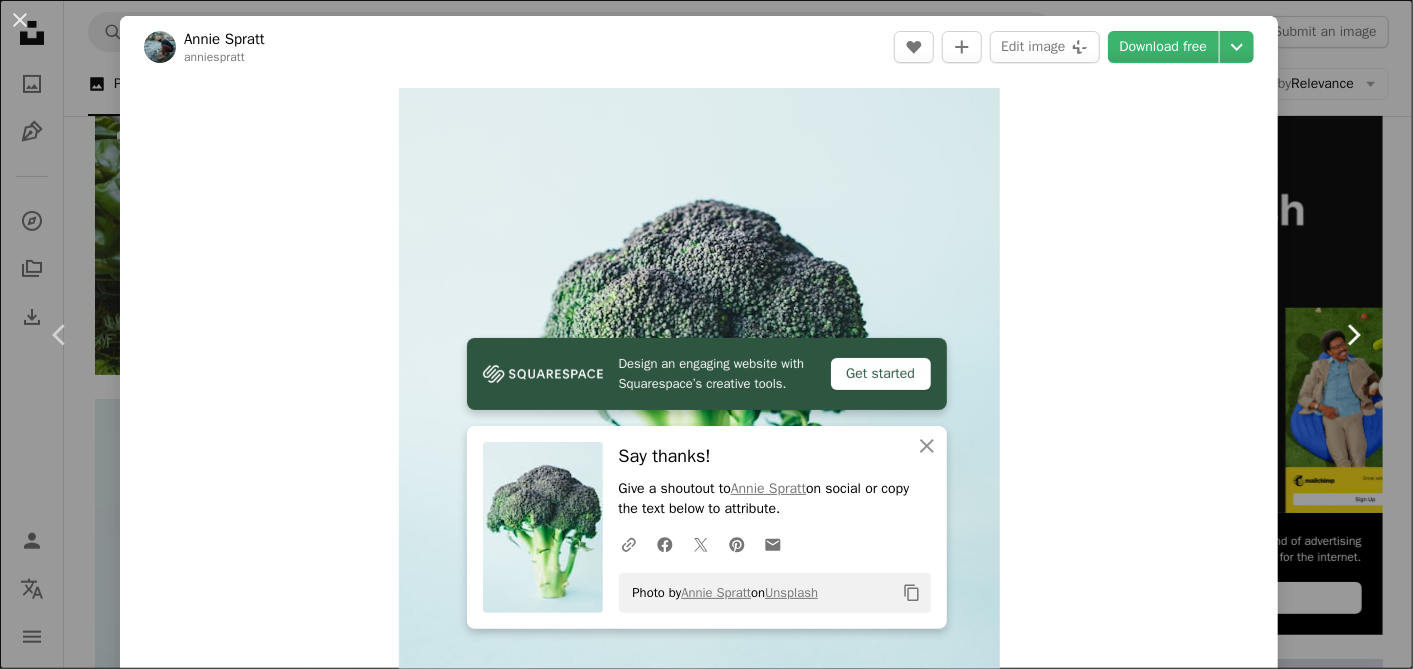 drag, startPoint x: 1298, startPoint y: 357, endPoint x: 1332, endPoint y: 343, distance: 36.769554 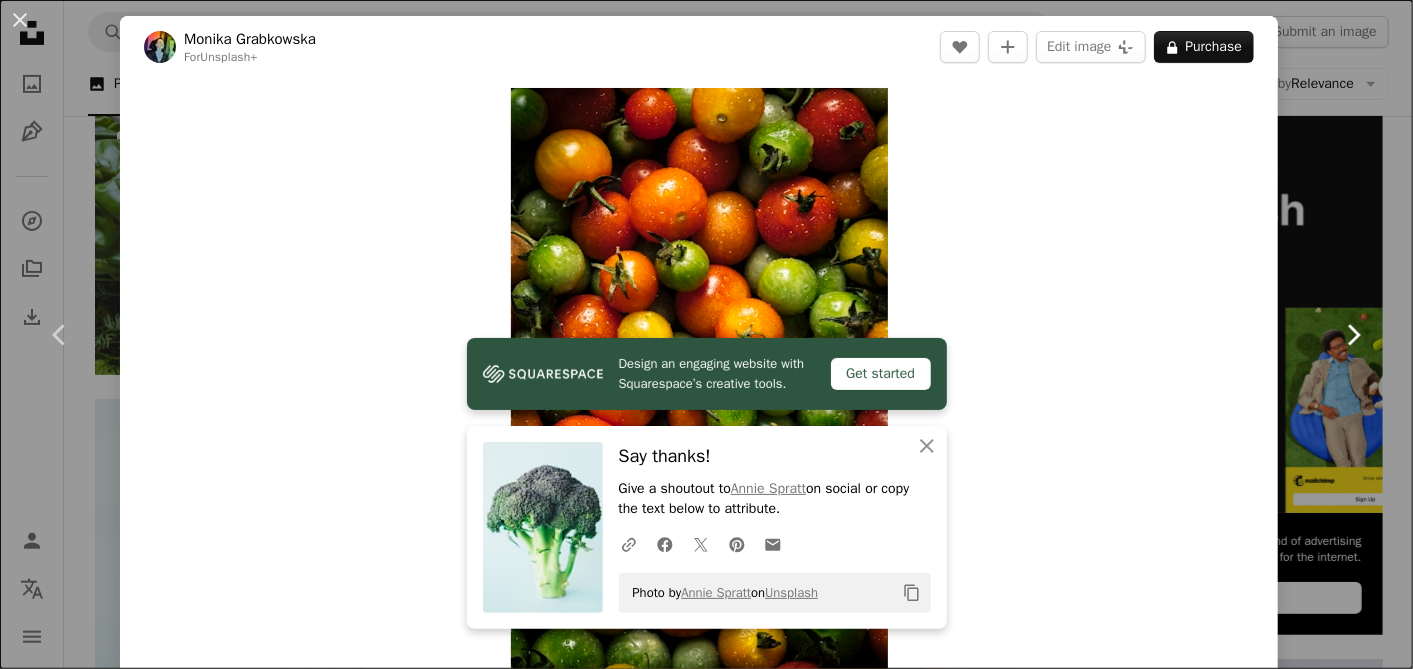 click on "Chevron right" 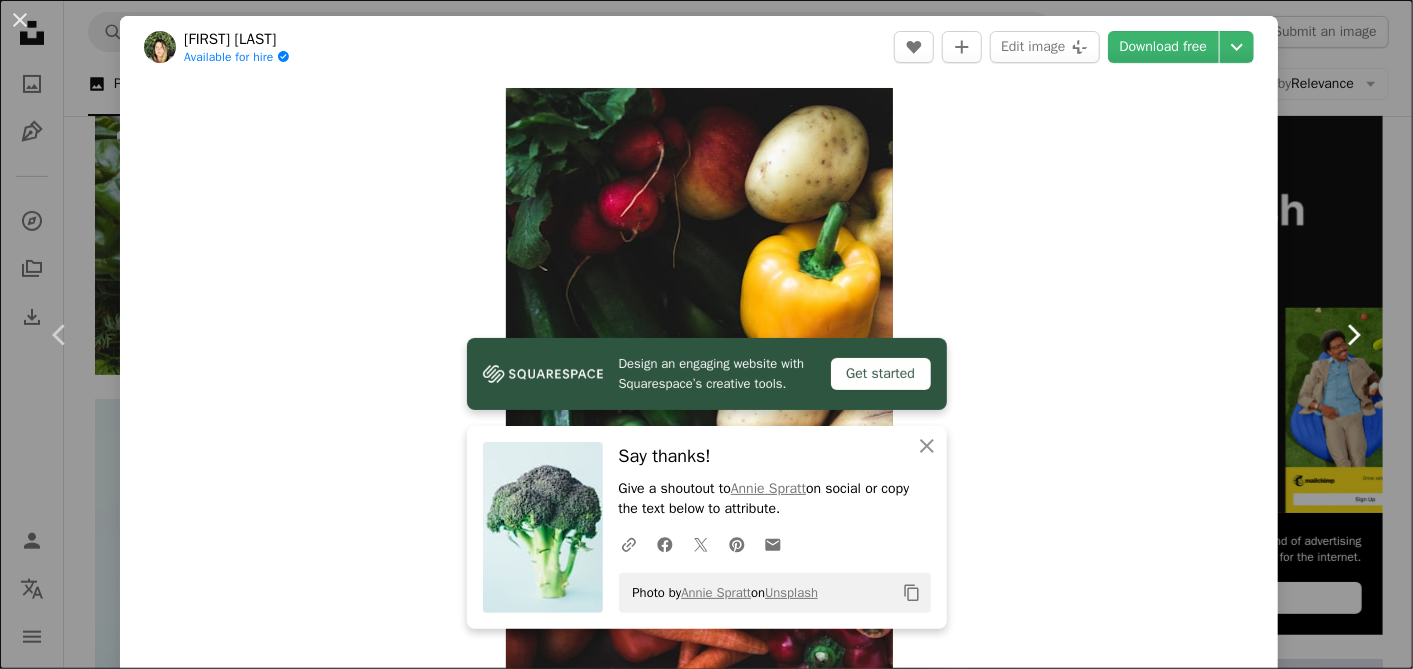 click 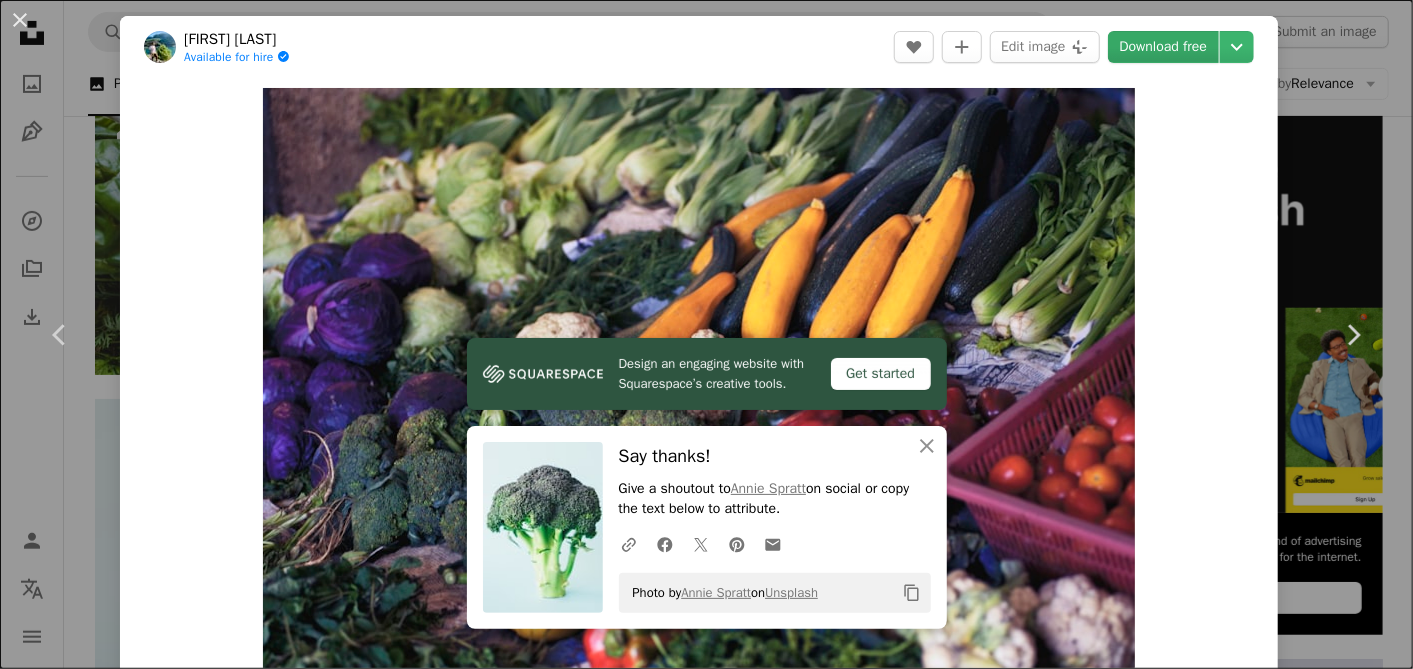 click on "Download free" at bounding box center (1164, 47) 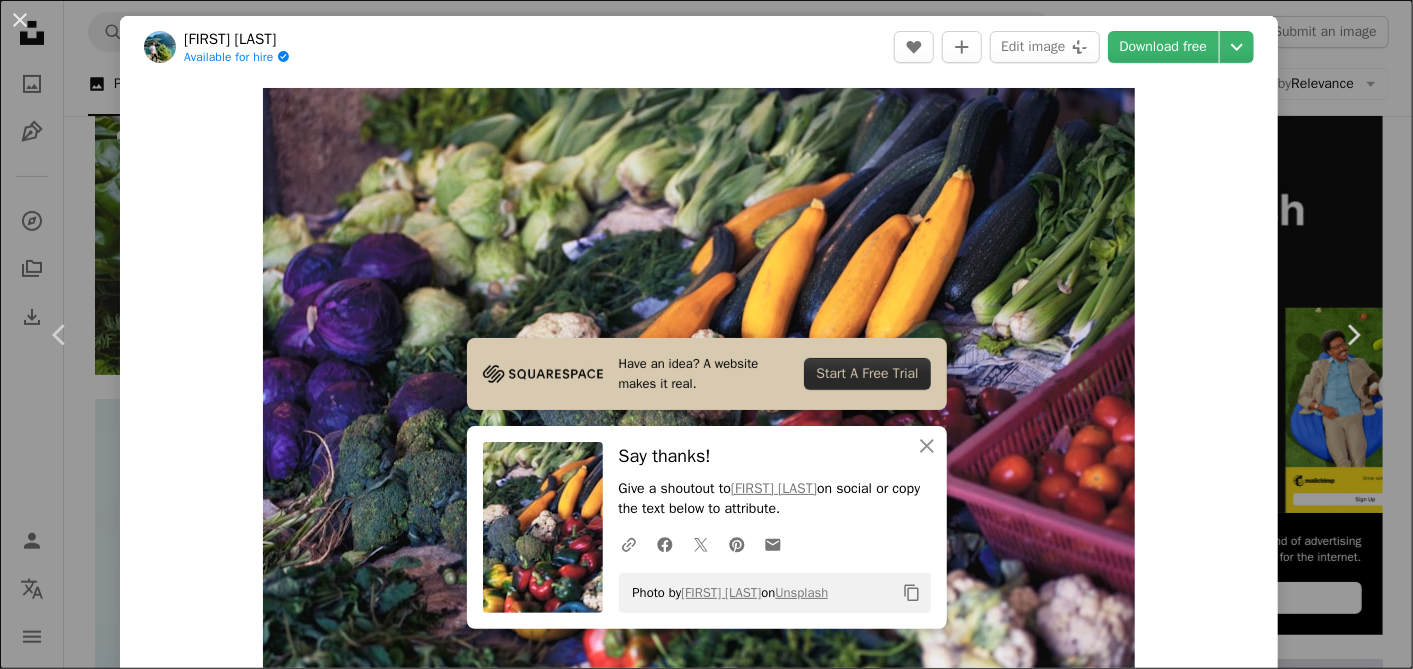 click on "Zoom in" at bounding box center (699, 378) 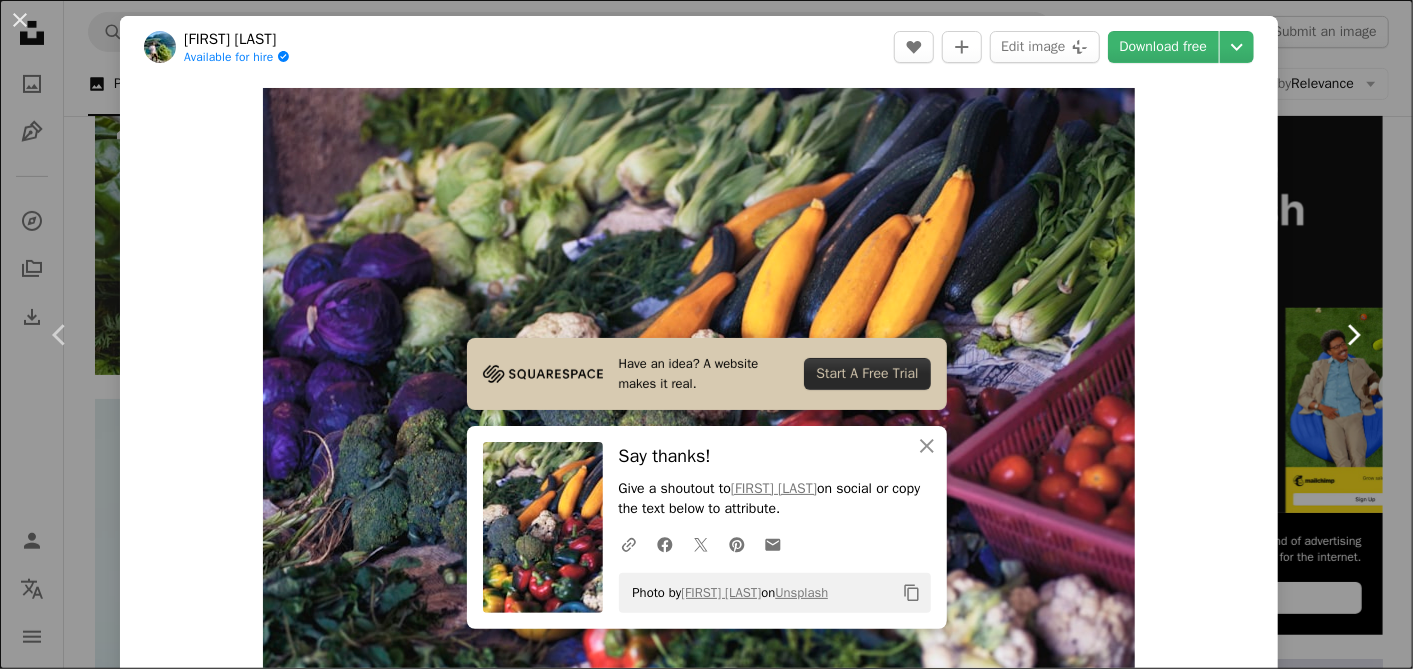 click on "Chevron right" 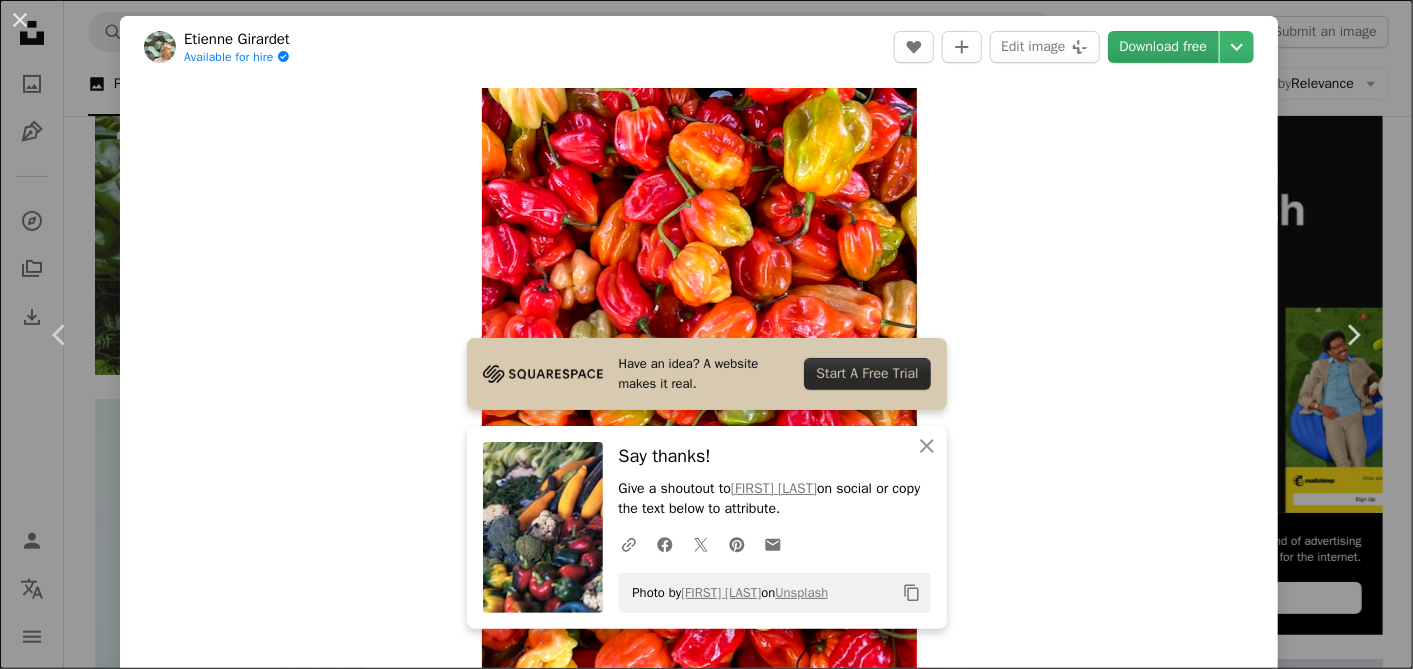click on "Download free" at bounding box center (1164, 47) 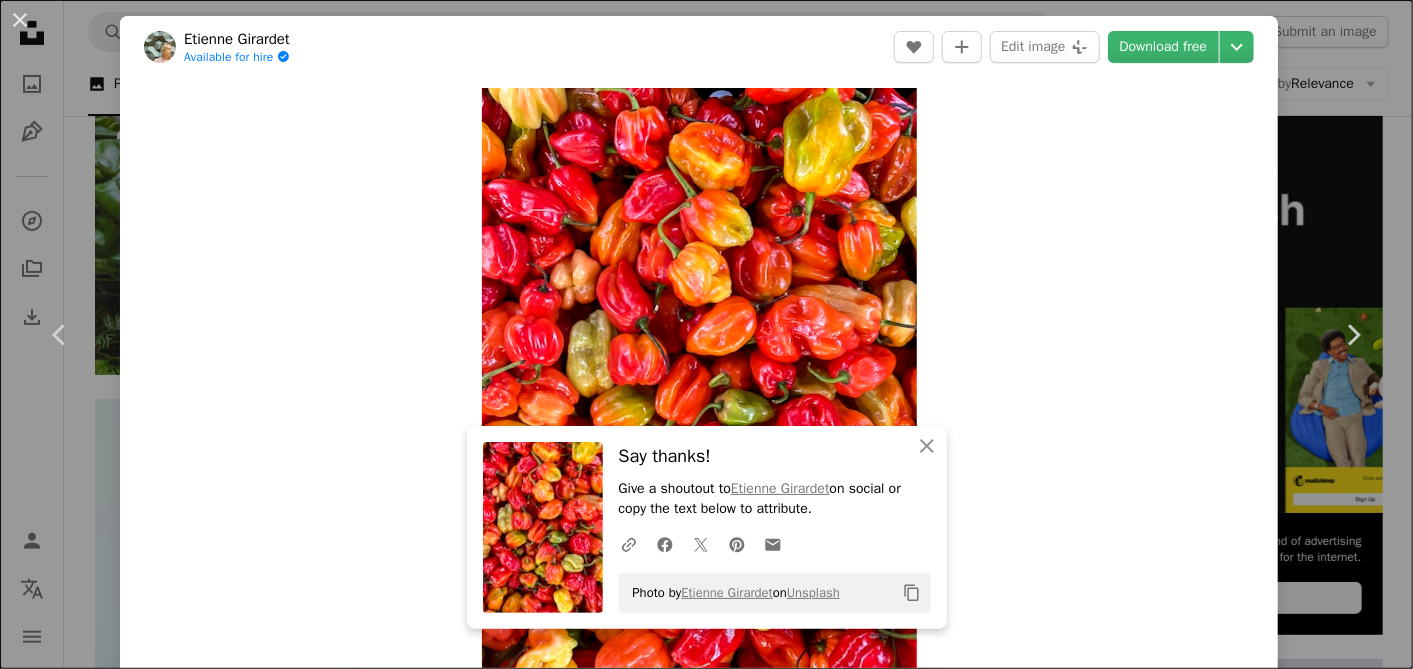 drag, startPoint x: 1318, startPoint y: 457, endPoint x: 1325, endPoint y: 406, distance: 51.47815 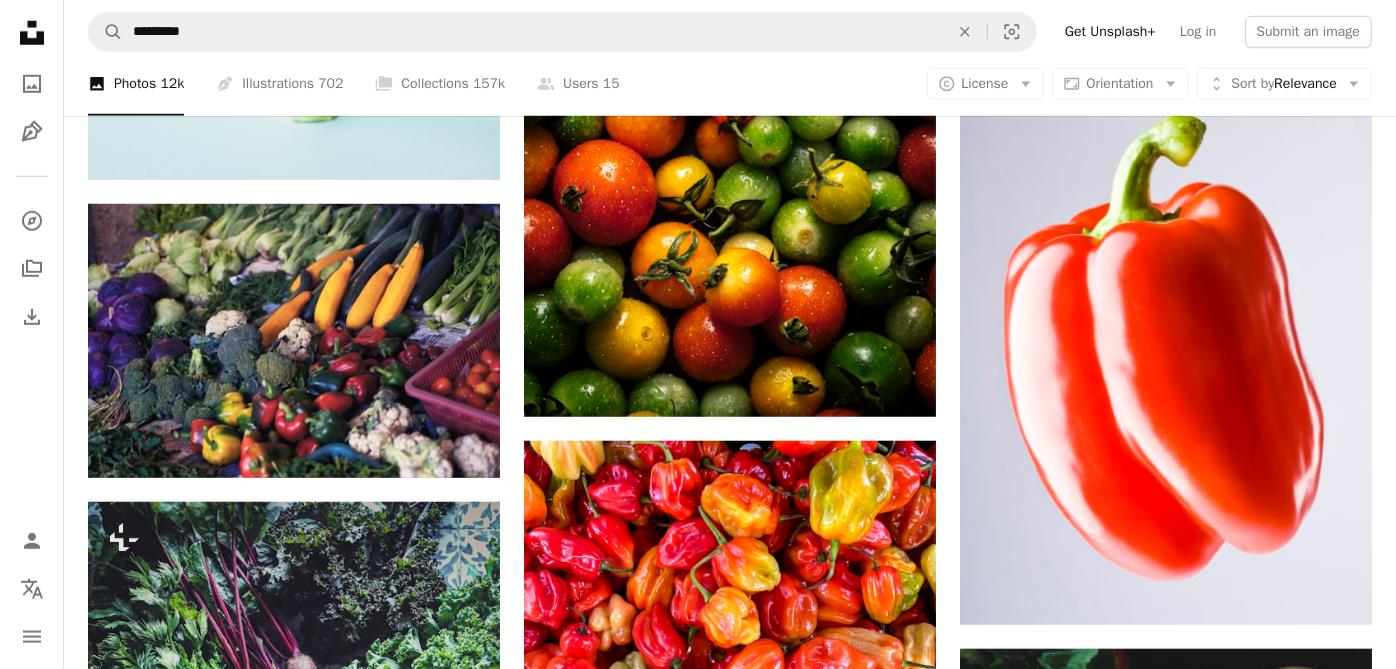 scroll, scrollTop: 1022, scrollLeft: 0, axis: vertical 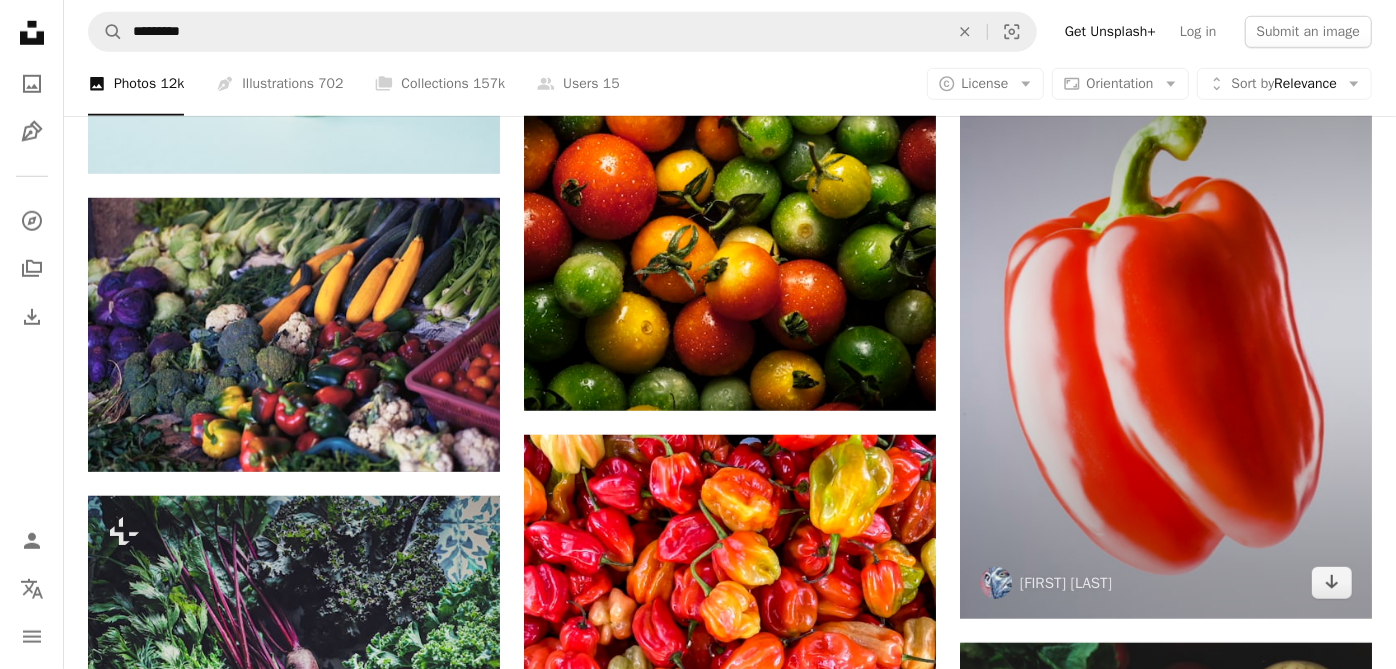 click at bounding box center (1166, 327) 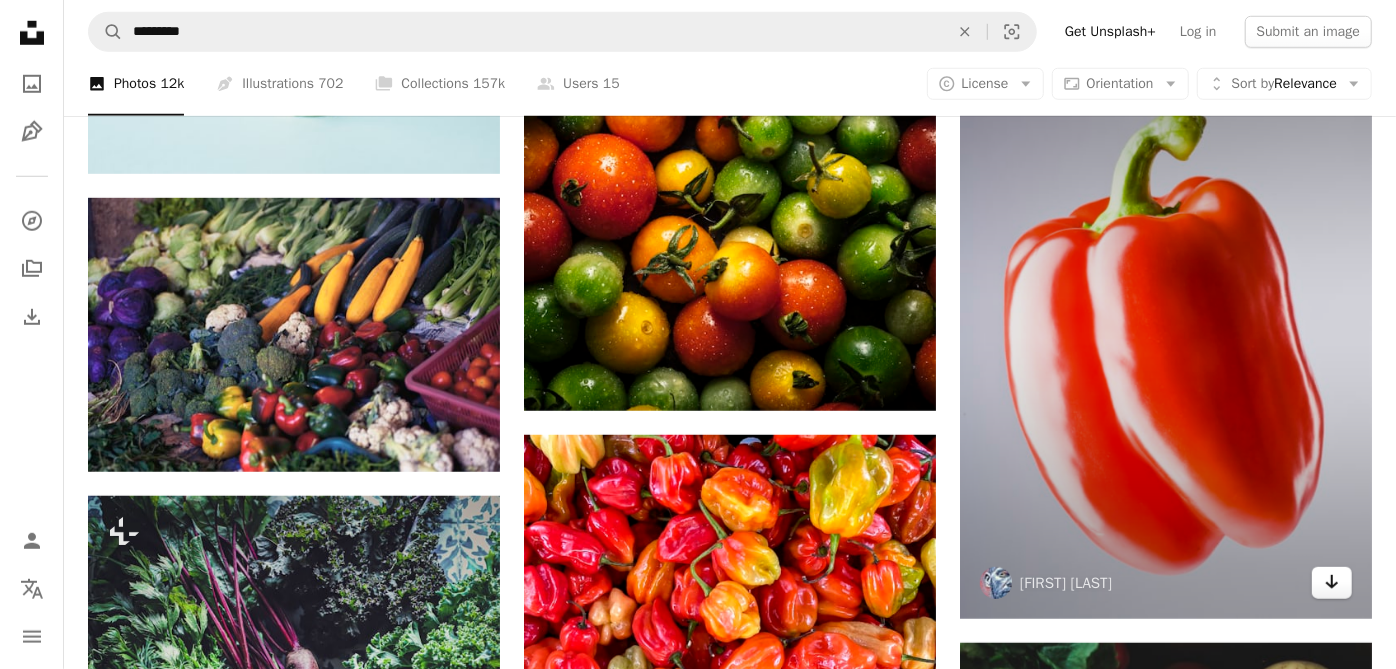 click on "Arrow pointing down" at bounding box center (1332, 583) 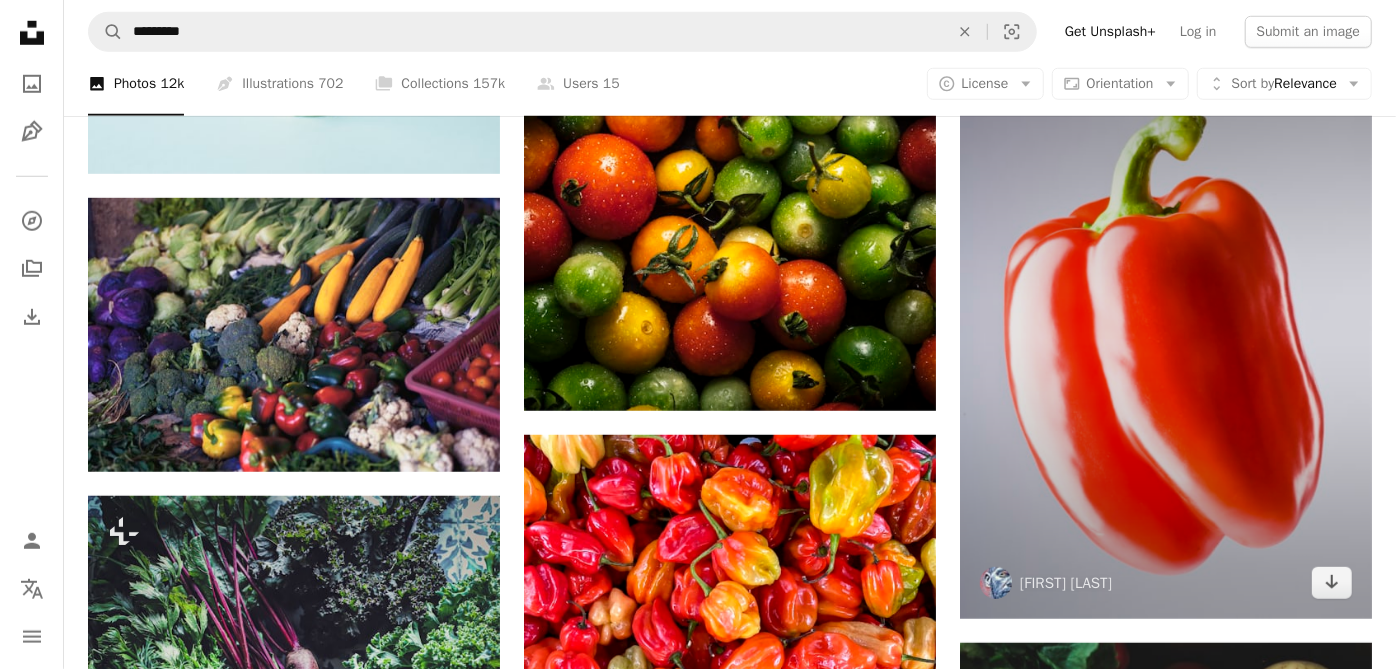 click at bounding box center (1166, 327) 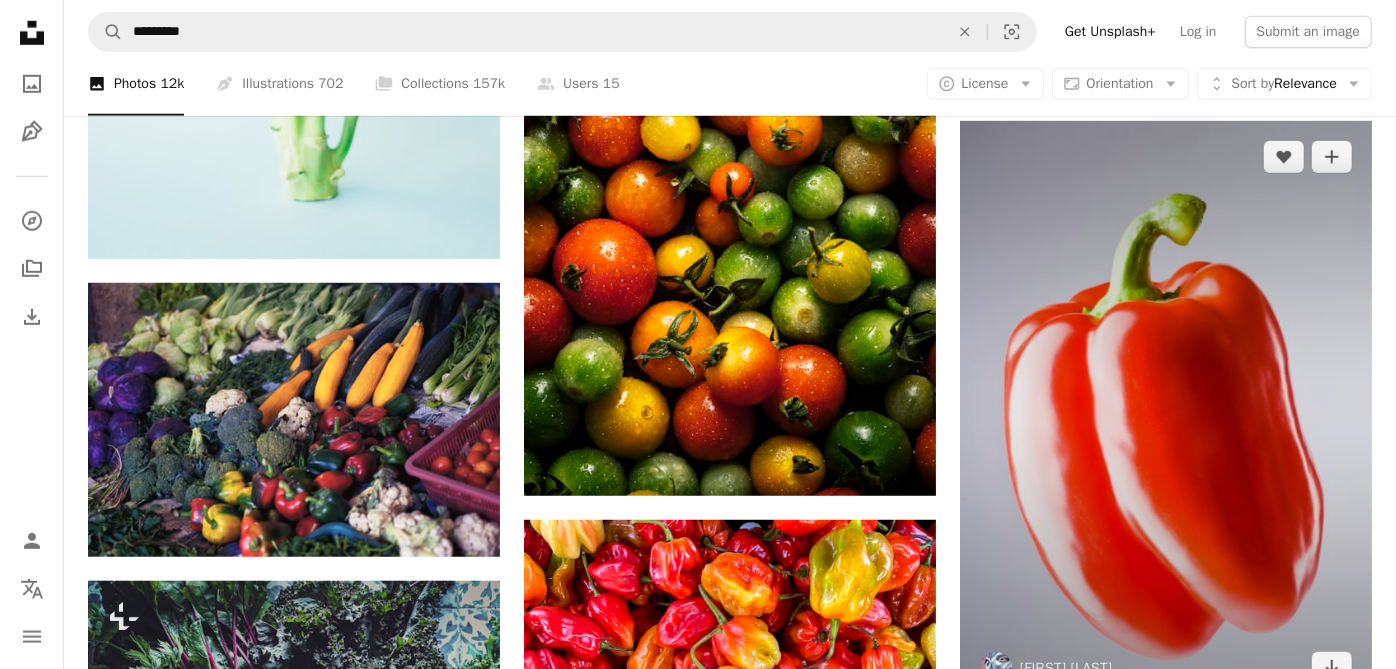 scroll, scrollTop: 933, scrollLeft: 0, axis: vertical 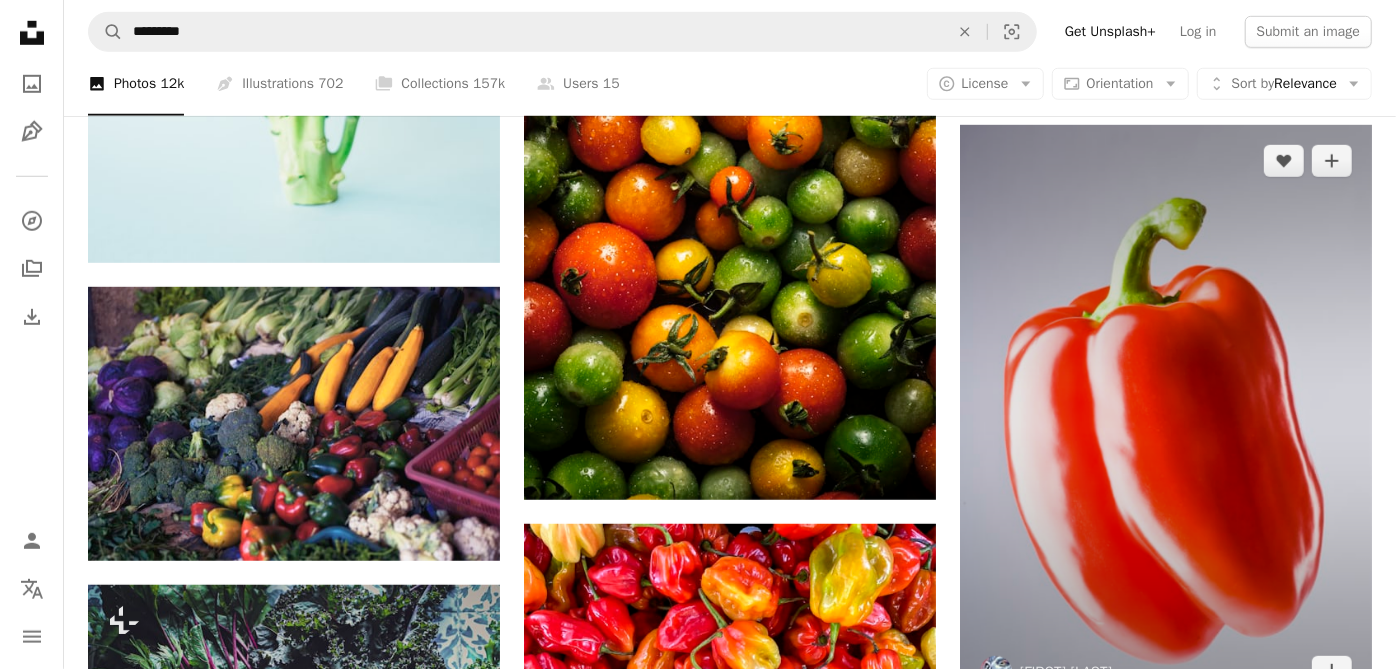 click at bounding box center (1166, 416) 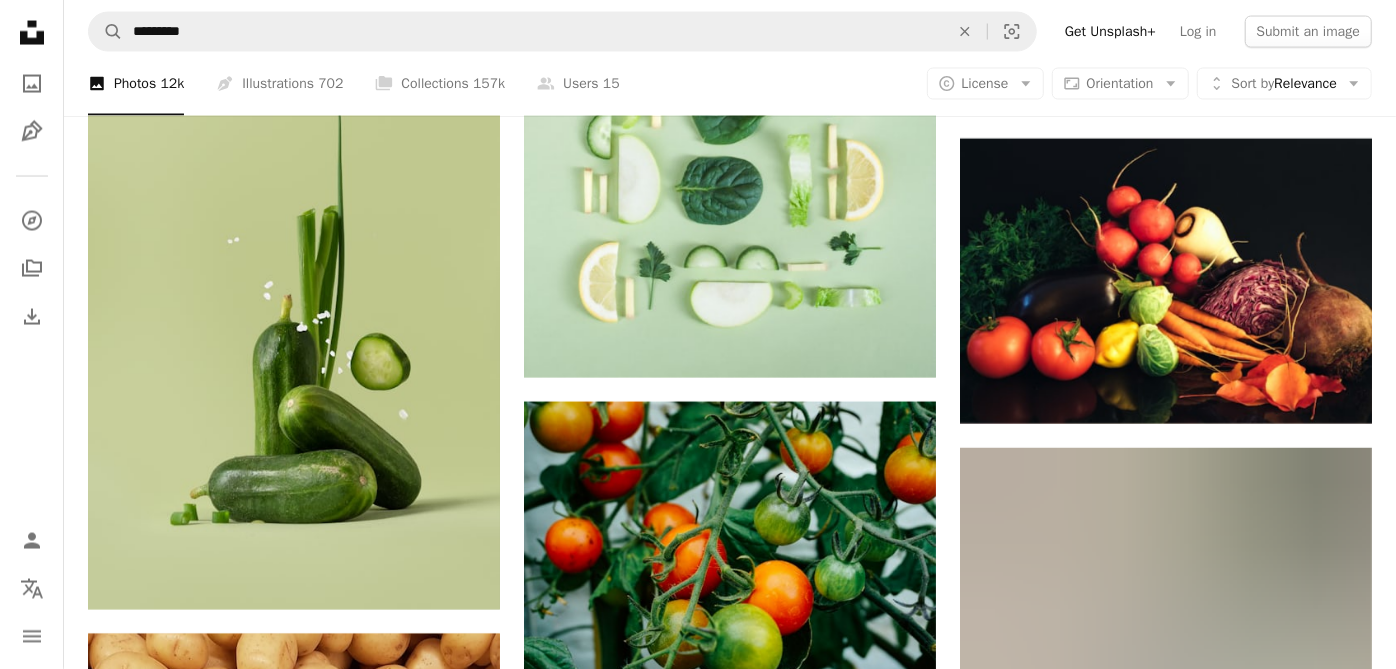 scroll, scrollTop: 2222, scrollLeft: 0, axis: vertical 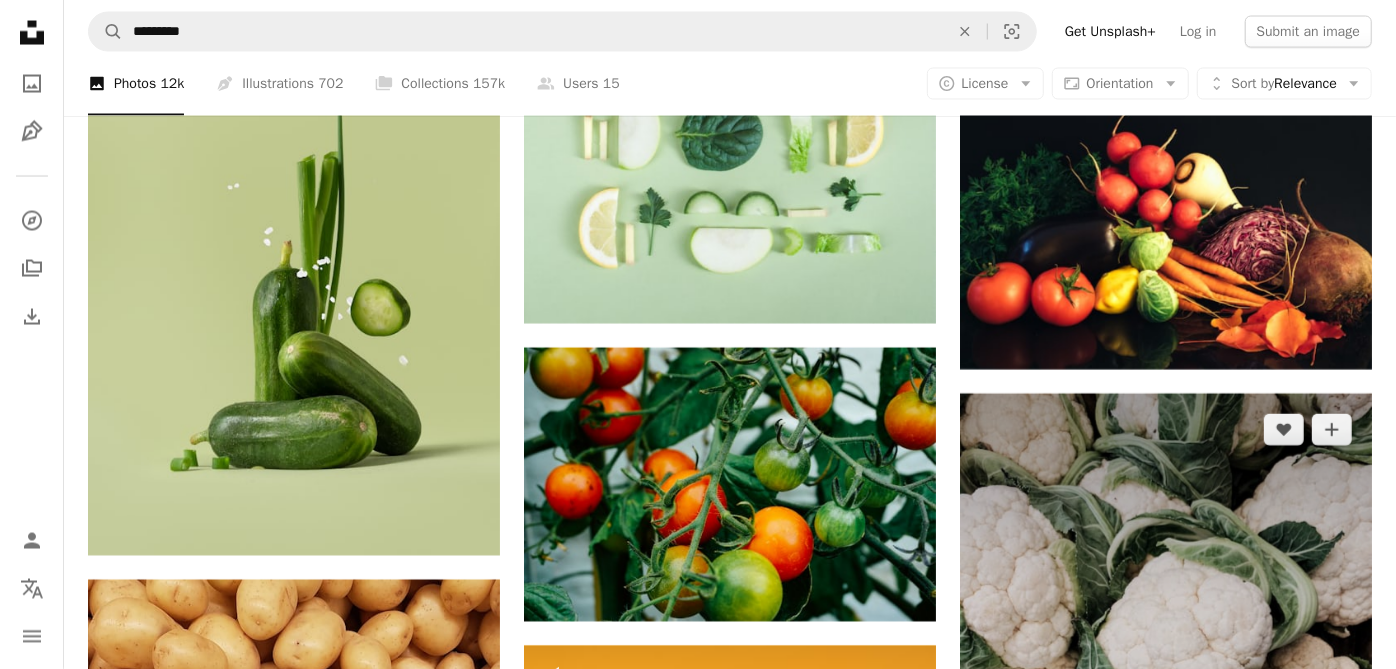 click at bounding box center [1166, 651] 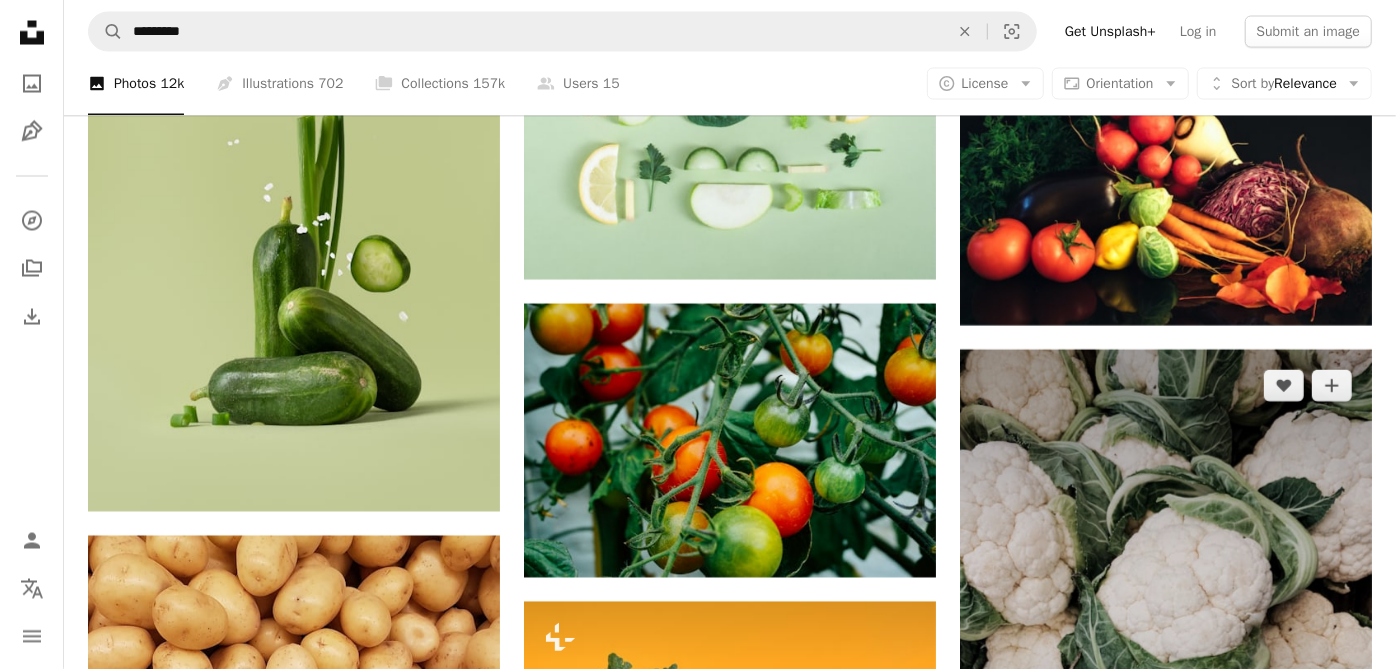 scroll, scrollTop: 2355, scrollLeft: 0, axis: vertical 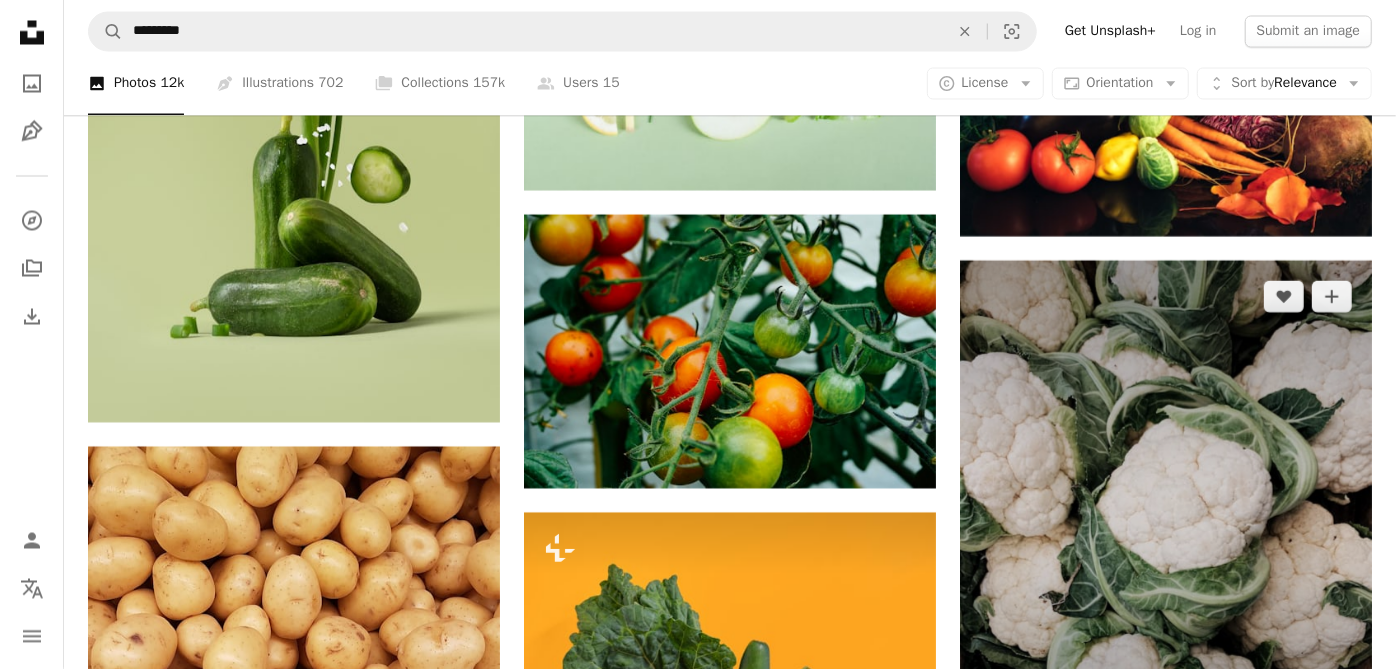 click at bounding box center [1166, 518] 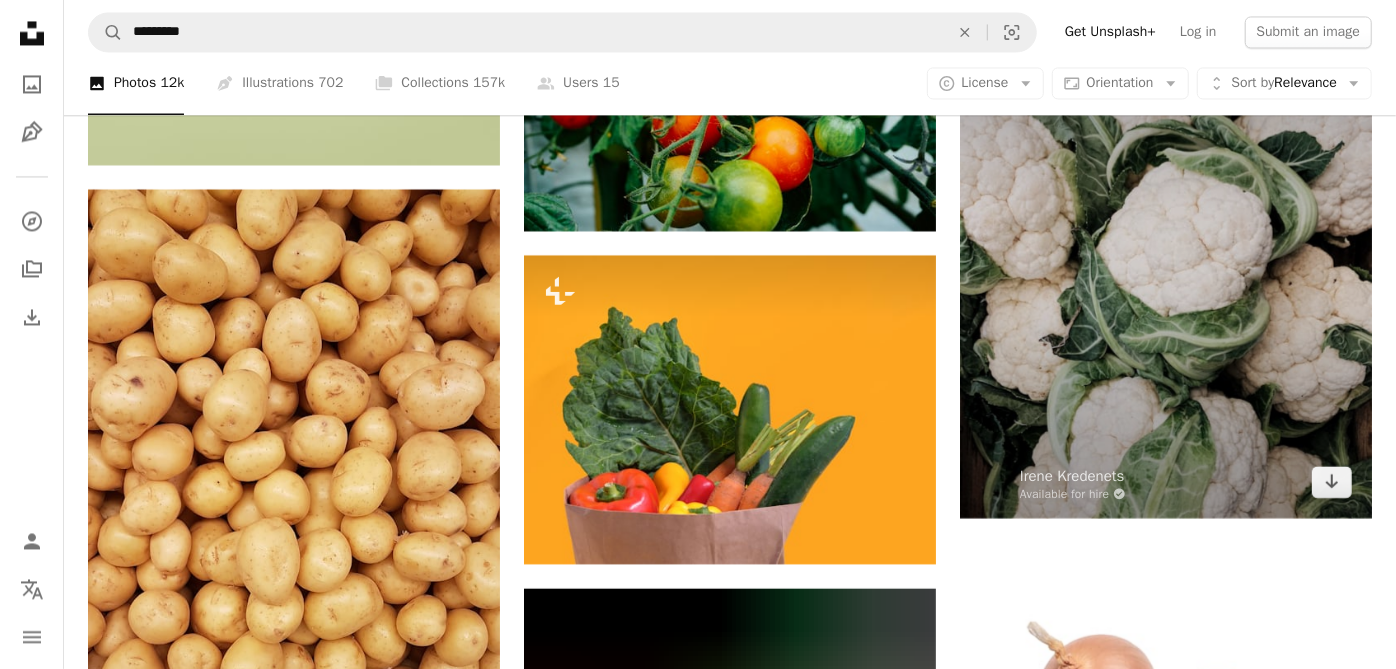 scroll, scrollTop: 2622, scrollLeft: 0, axis: vertical 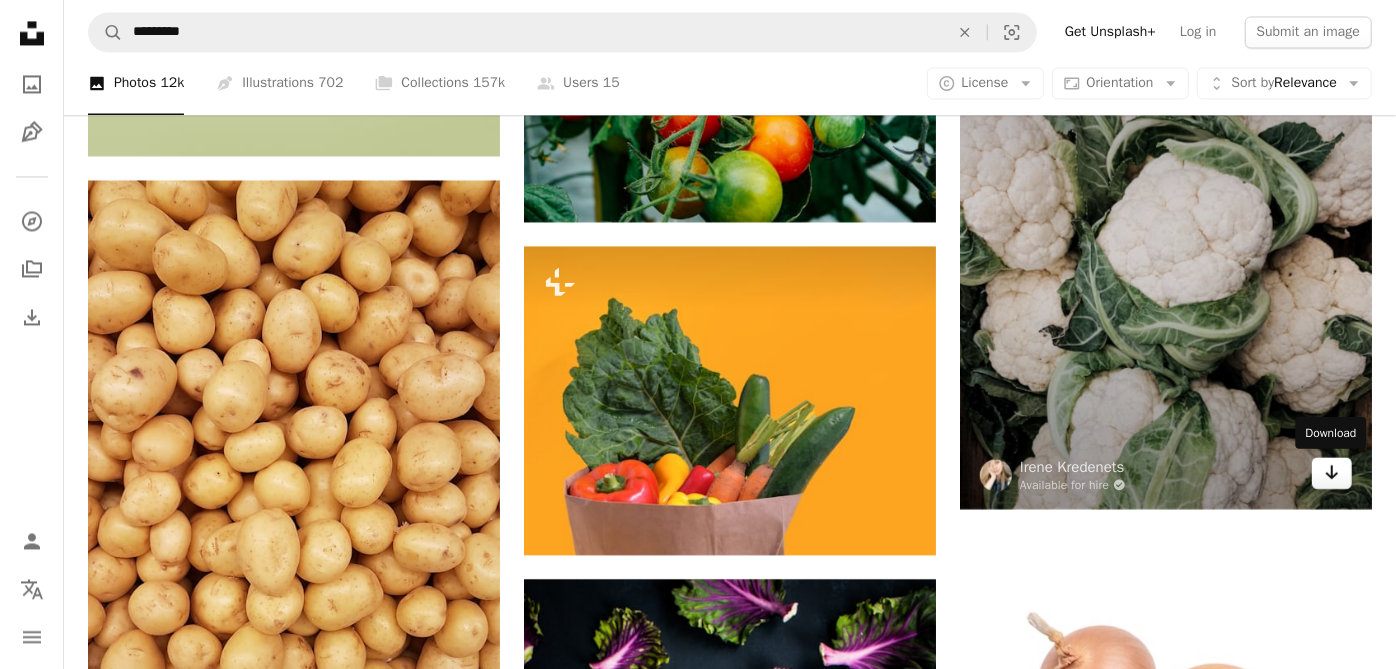 click on "Arrow pointing down" 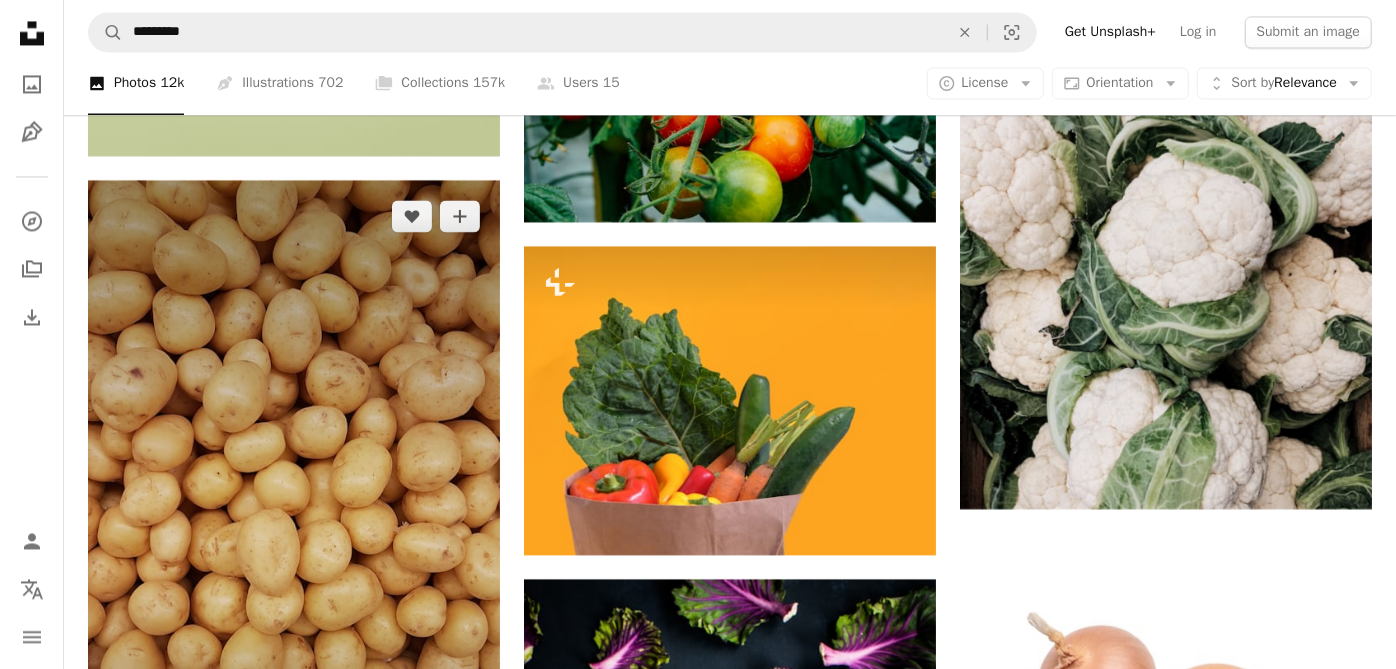 click at bounding box center (294, 546) 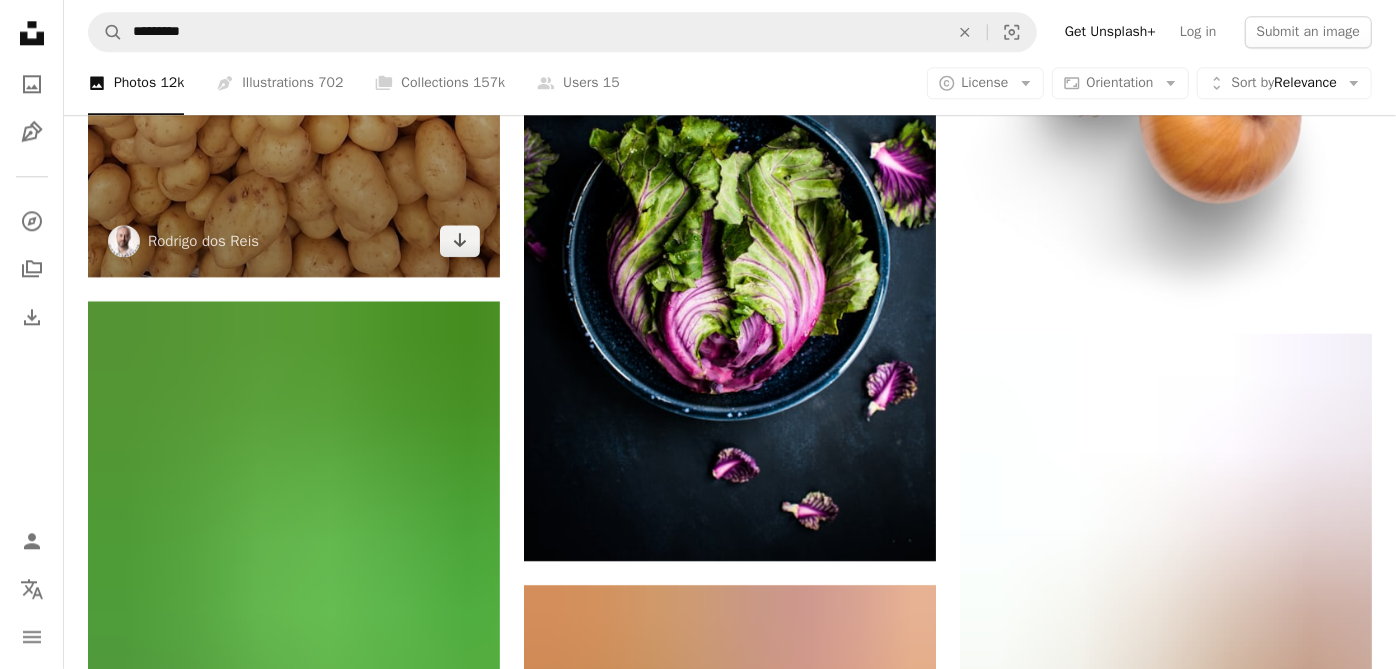 scroll, scrollTop: 3288, scrollLeft: 0, axis: vertical 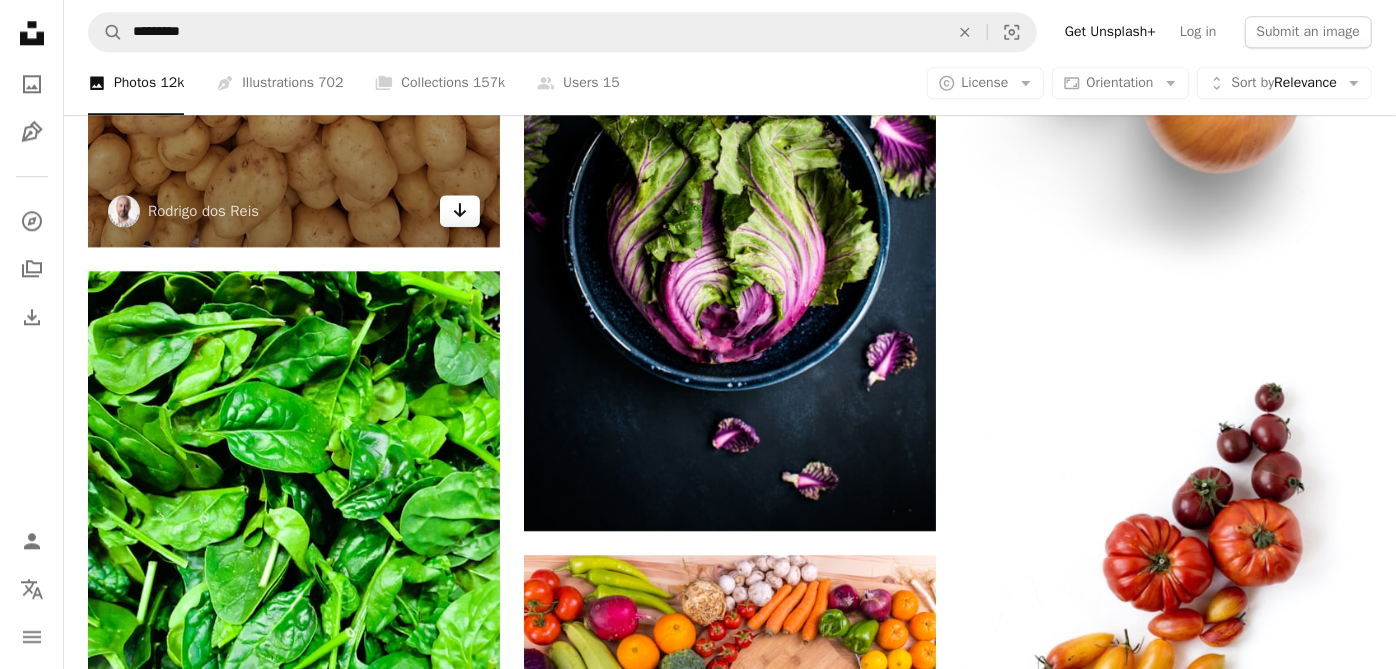 click on "Arrow pointing down" 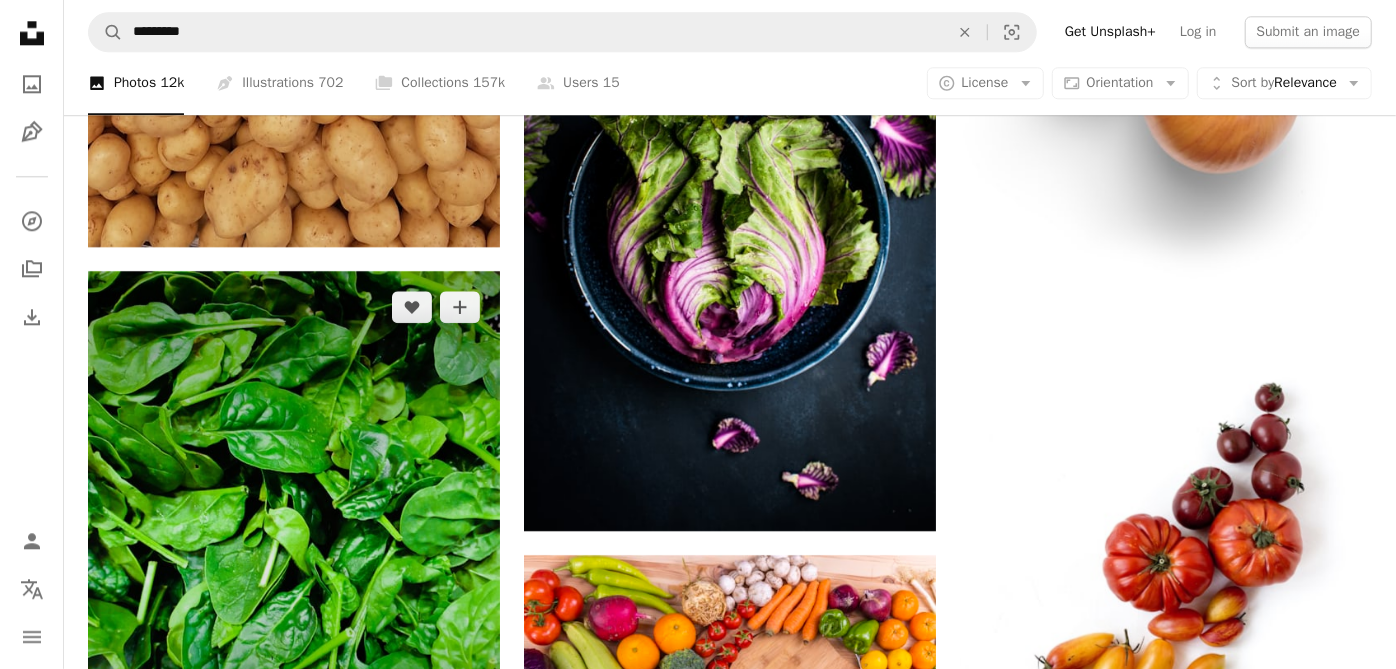click at bounding box center [294, 546] 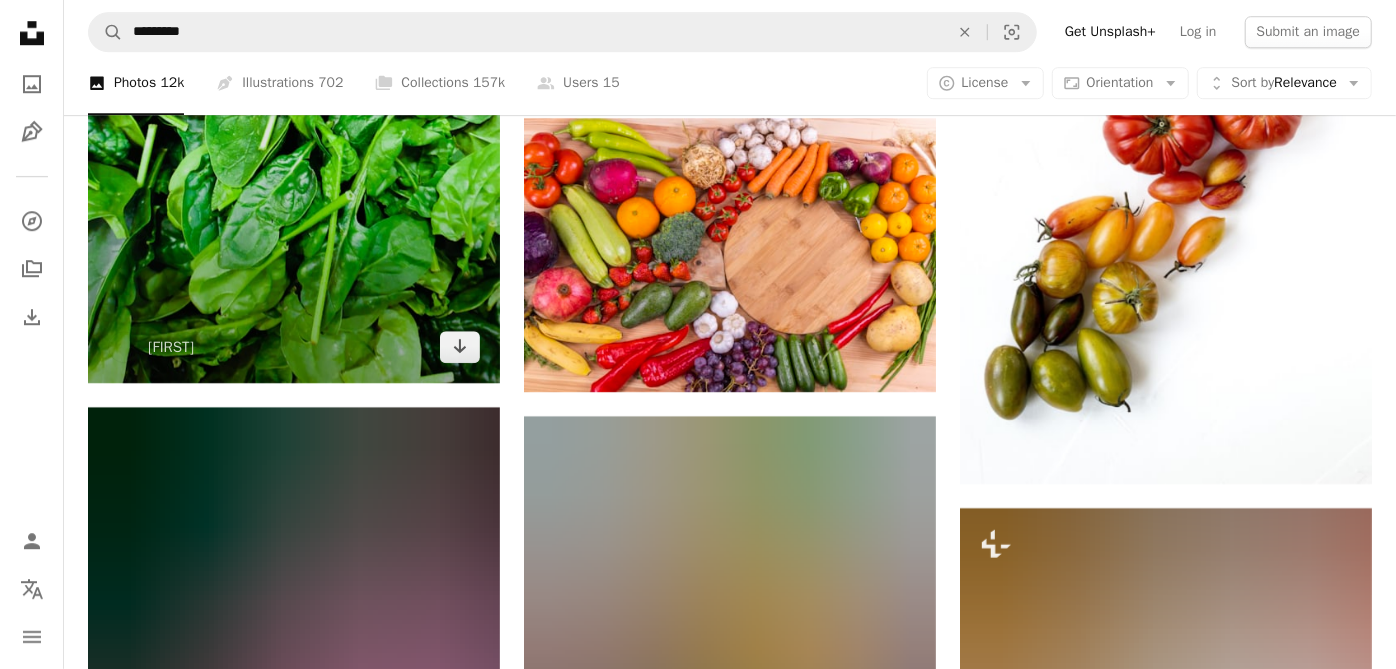 scroll, scrollTop: 3733, scrollLeft: 0, axis: vertical 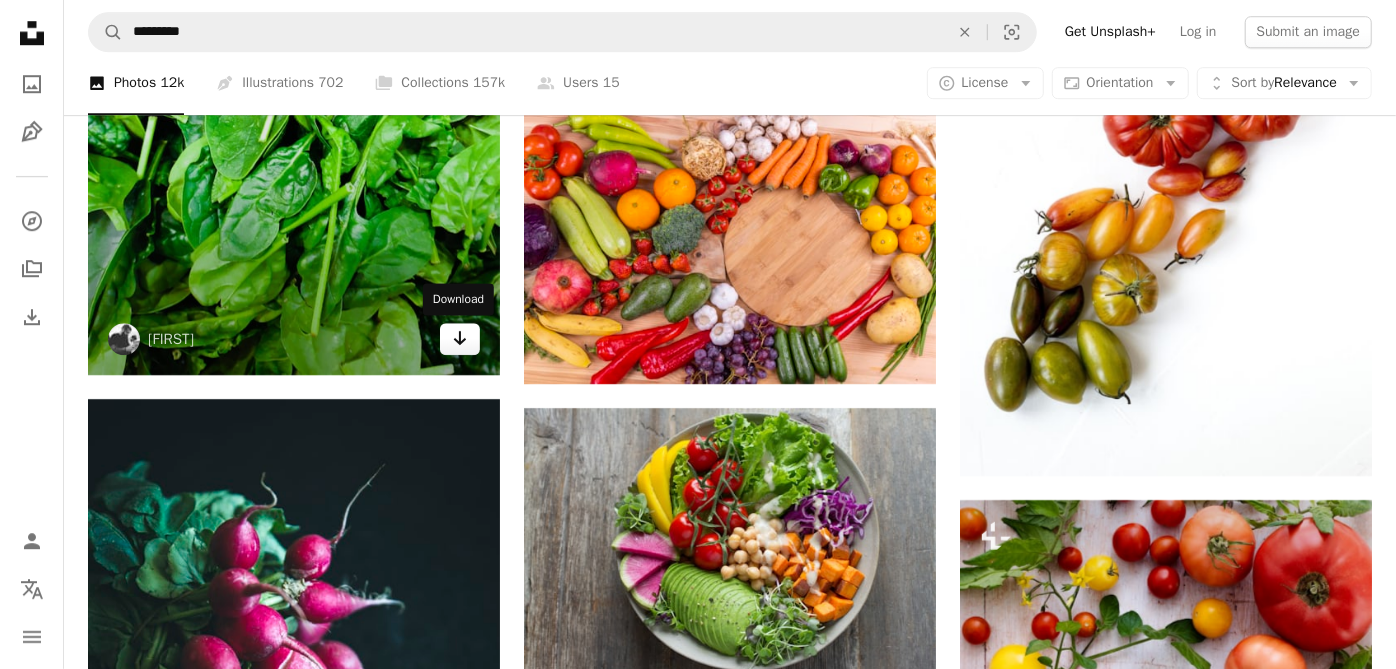 click 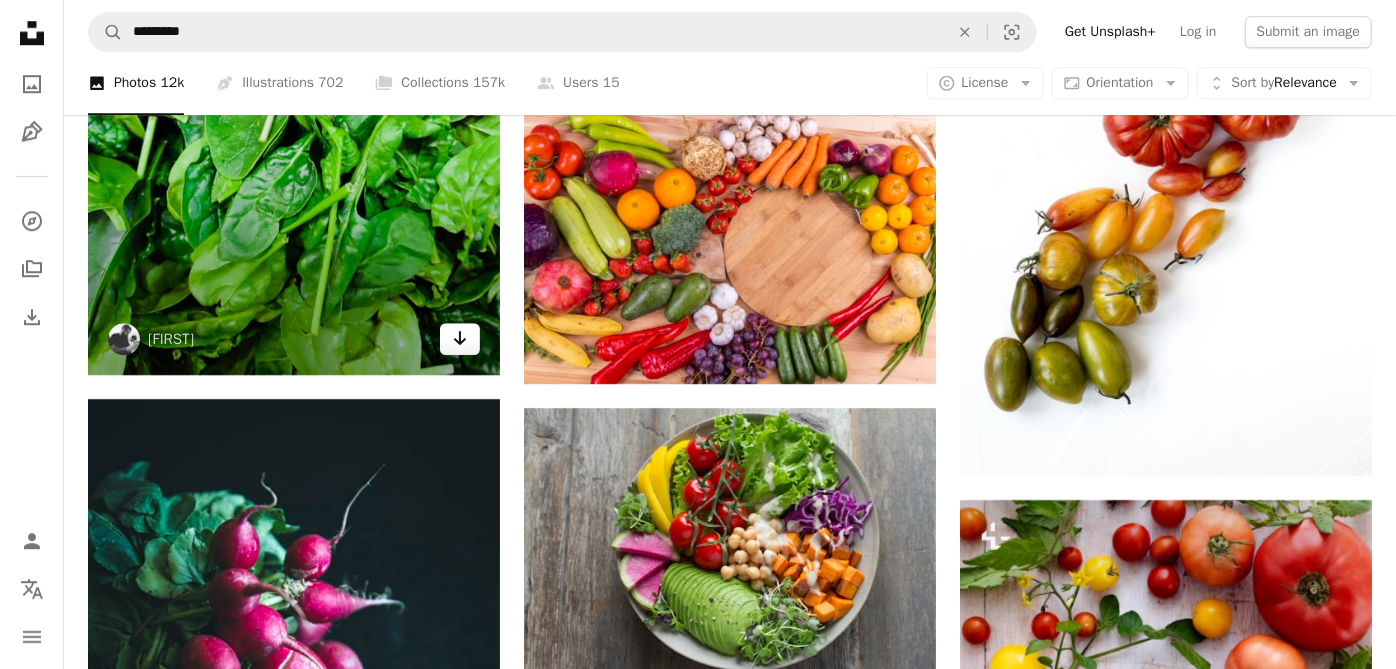 click 